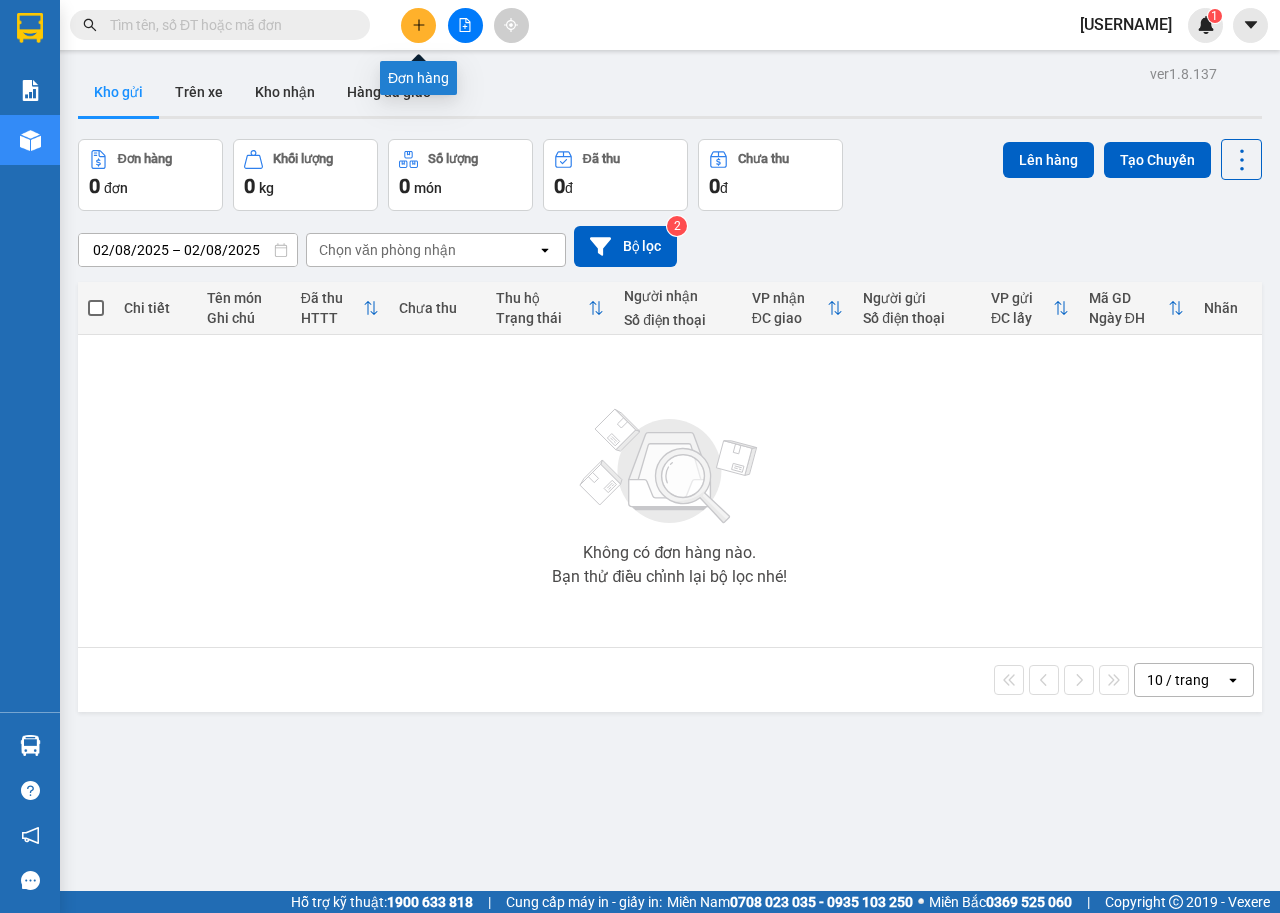 scroll, scrollTop: 0, scrollLeft: 0, axis: both 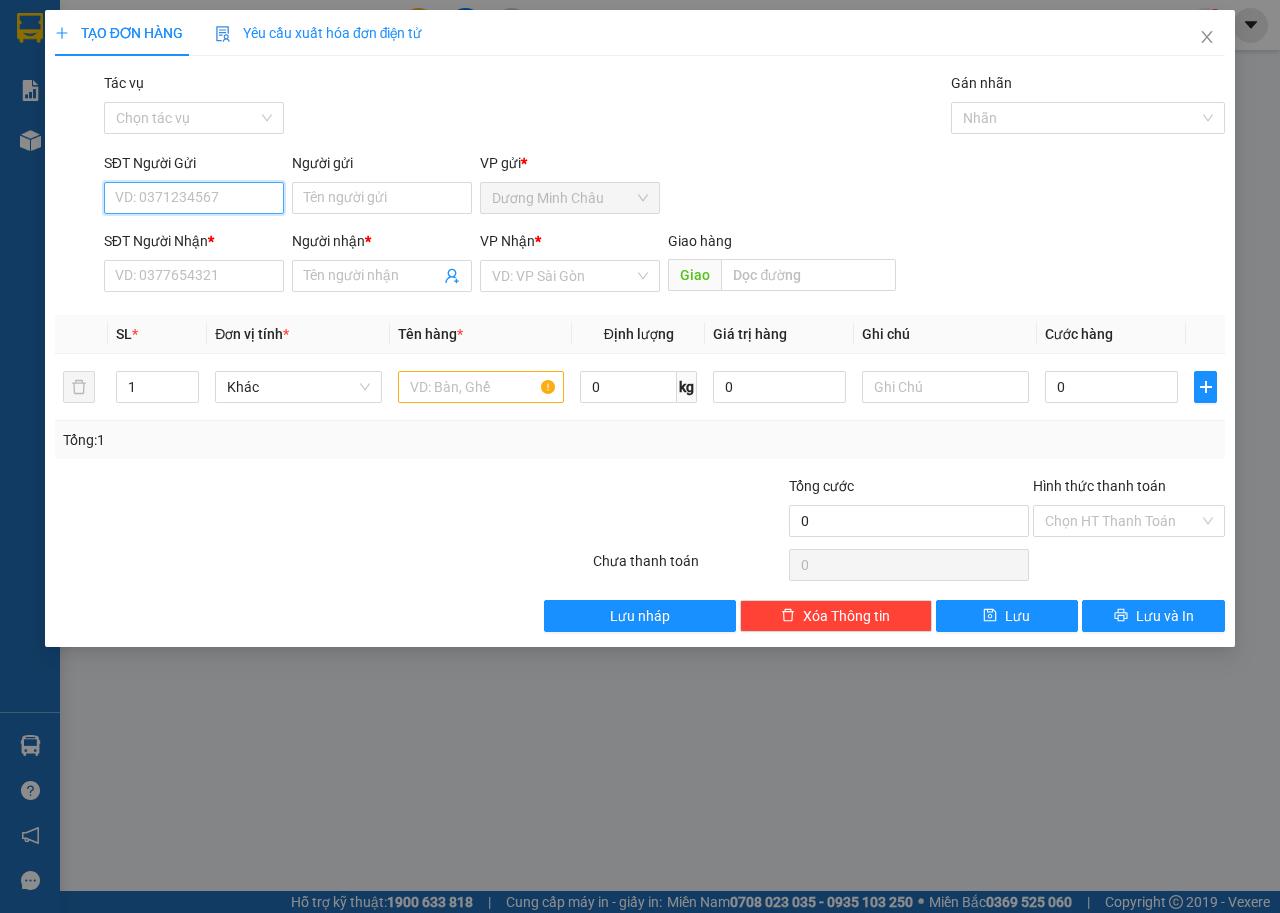 click on "SĐT Người Gửi" at bounding box center [194, 198] 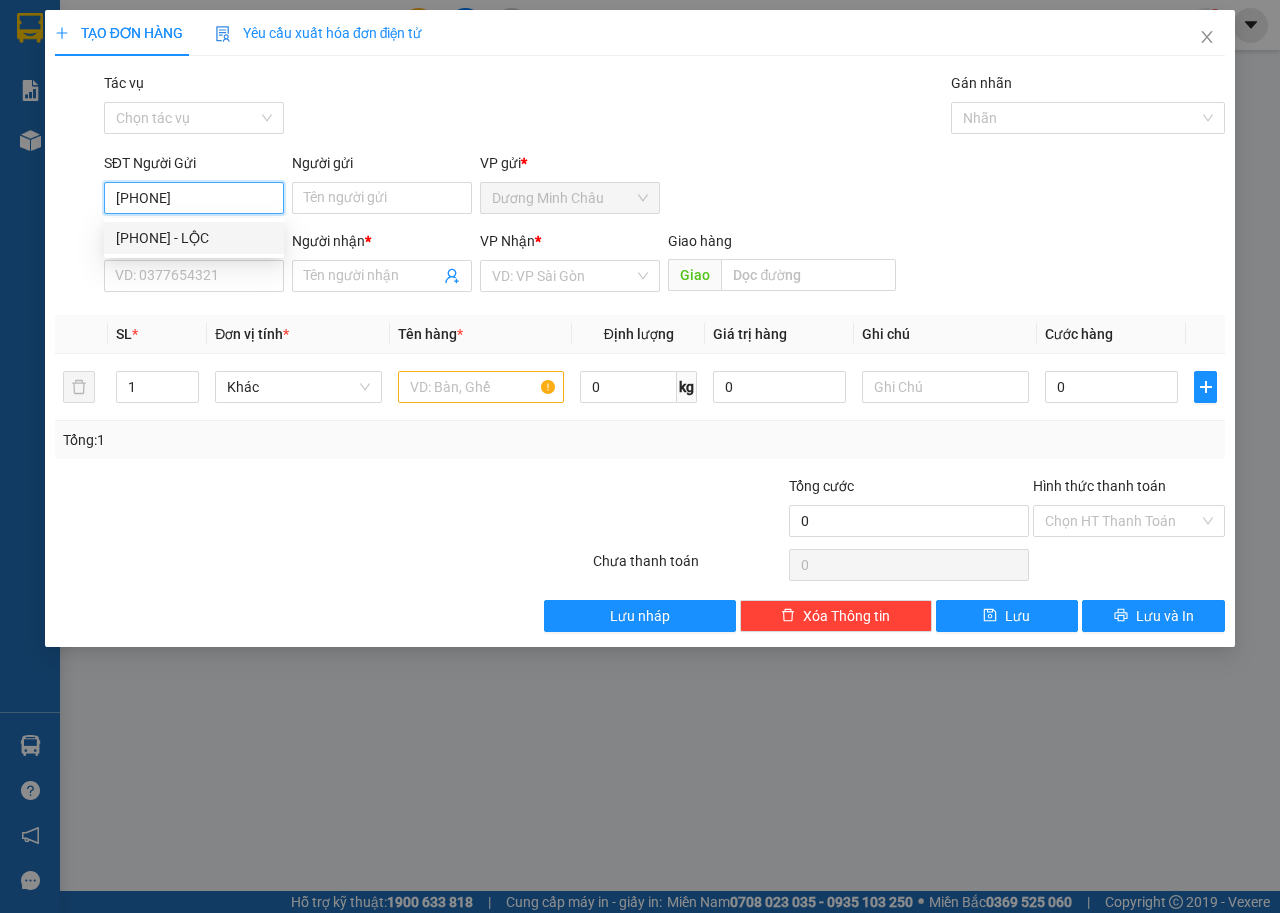 click on "[PHONE] - LỘC" at bounding box center (194, 238) 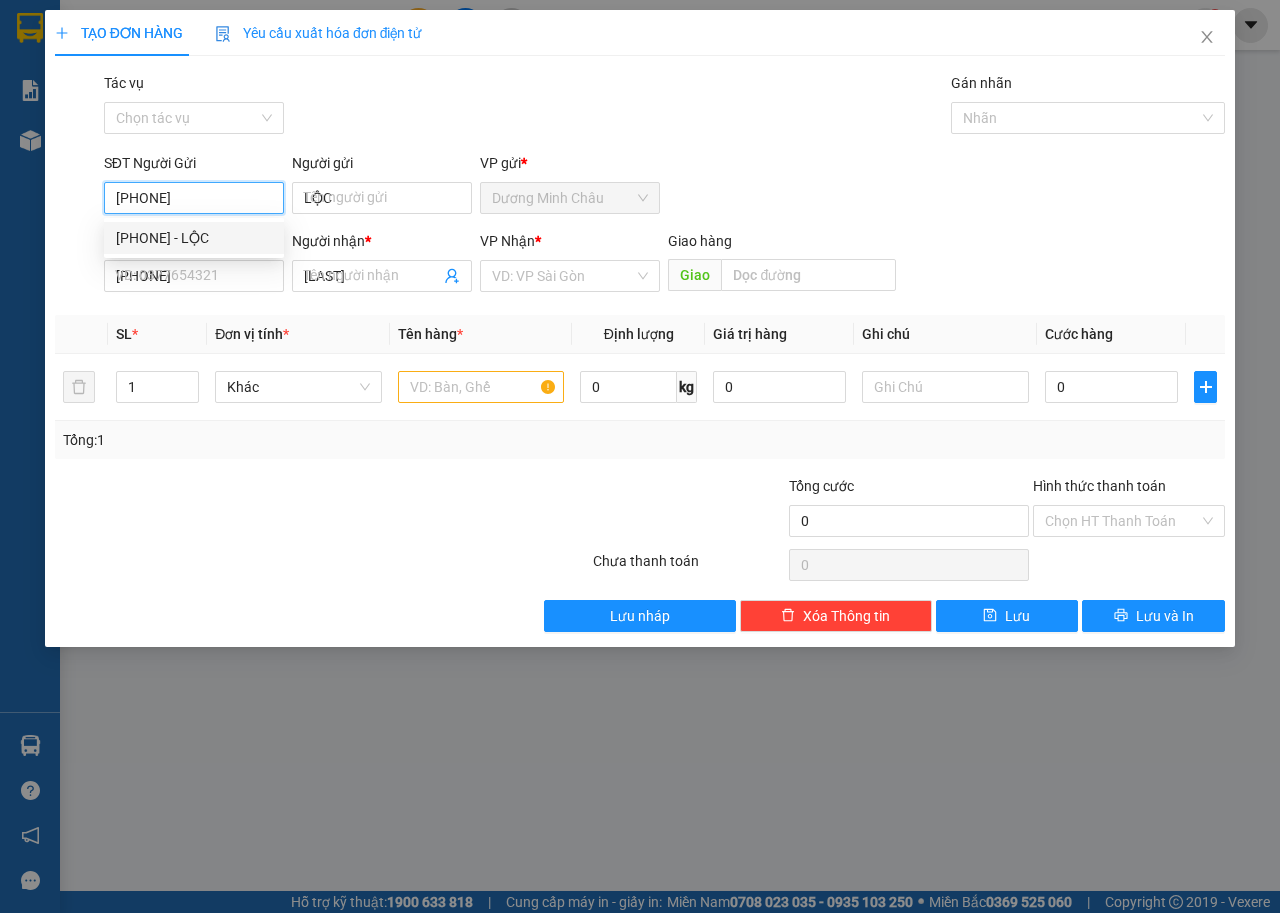 type on "30.000" 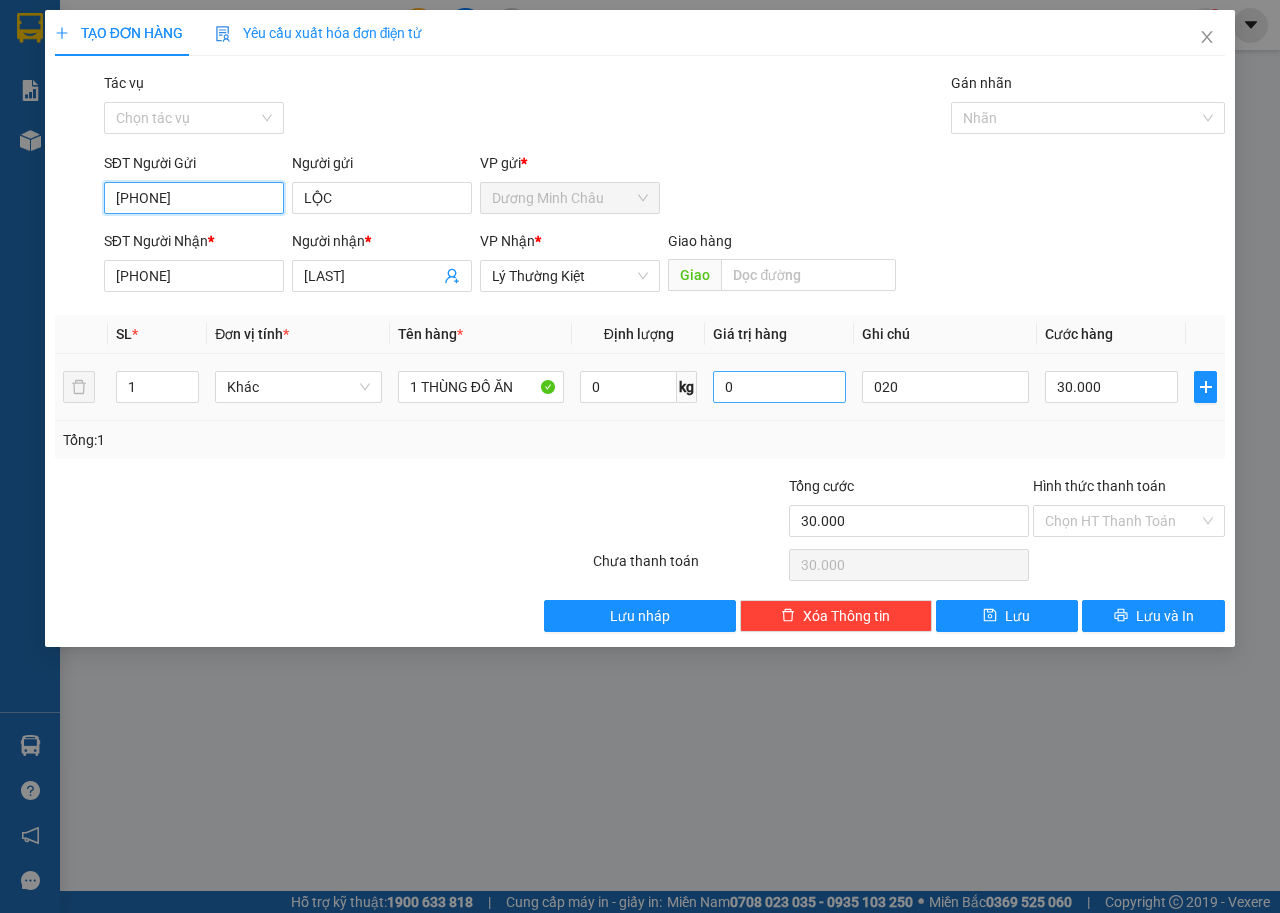 type on "[PHONE]" 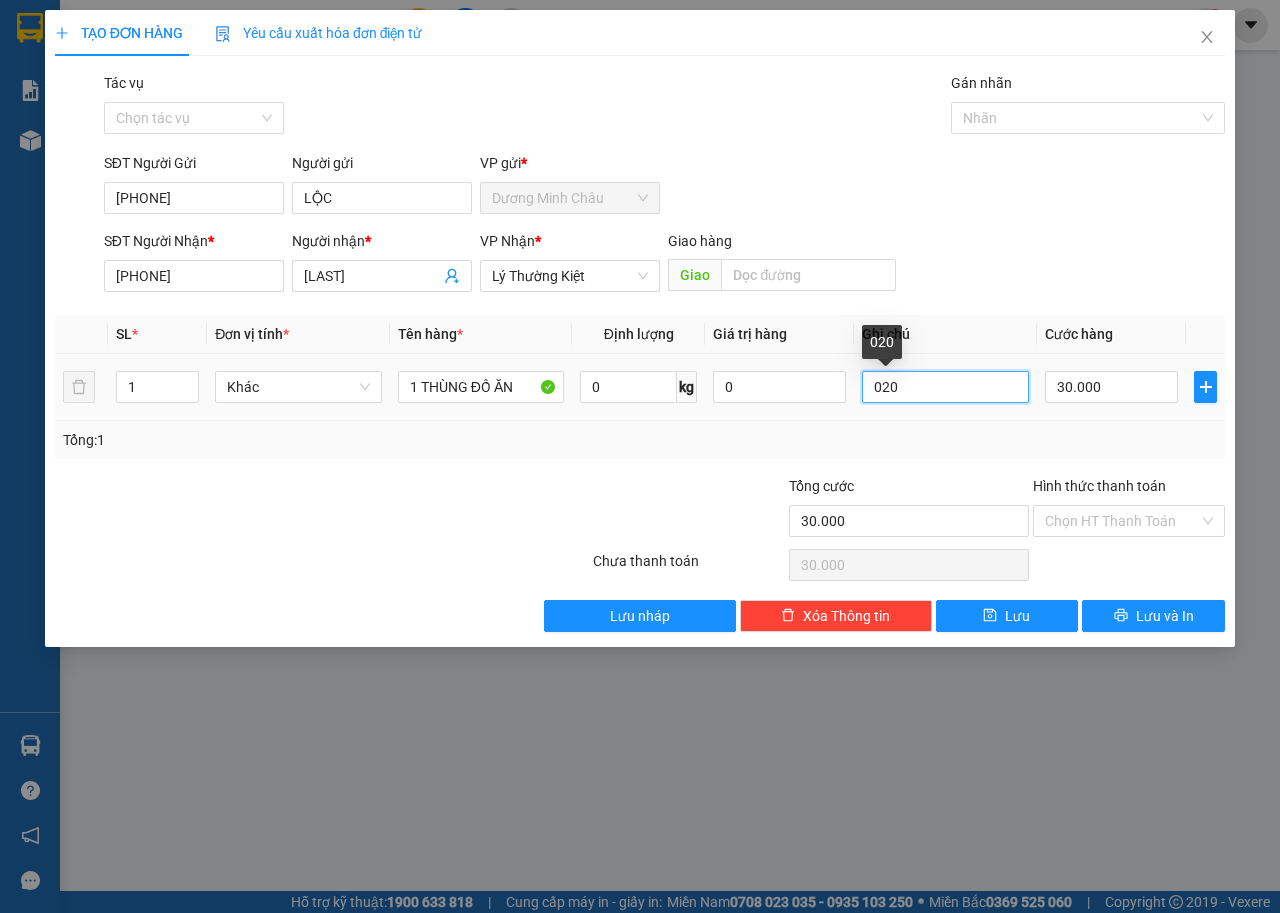 drag, startPoint x: 780, startPoint y: 381, endPoint x: 723, endPoint y: 440, distance: 82.036575 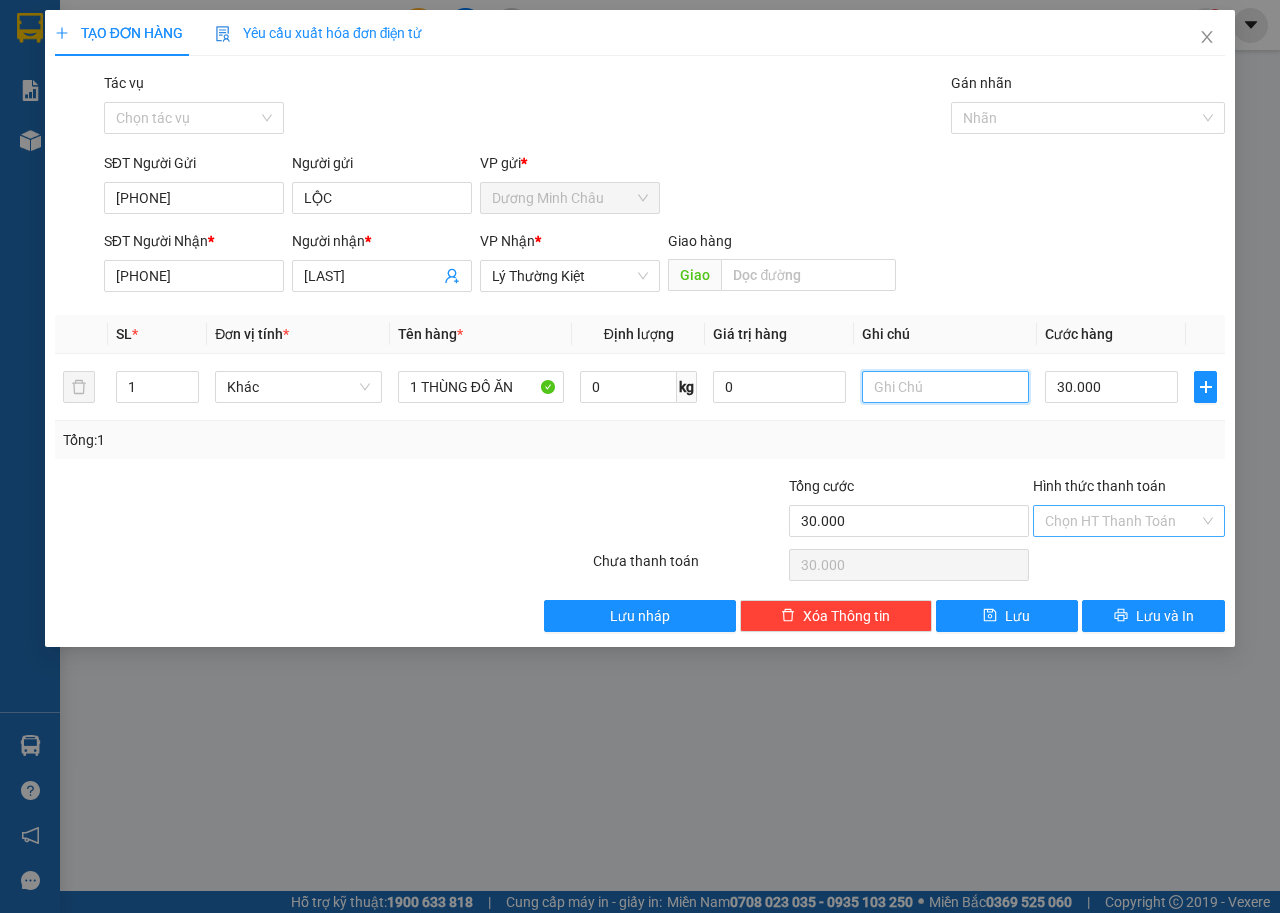 type 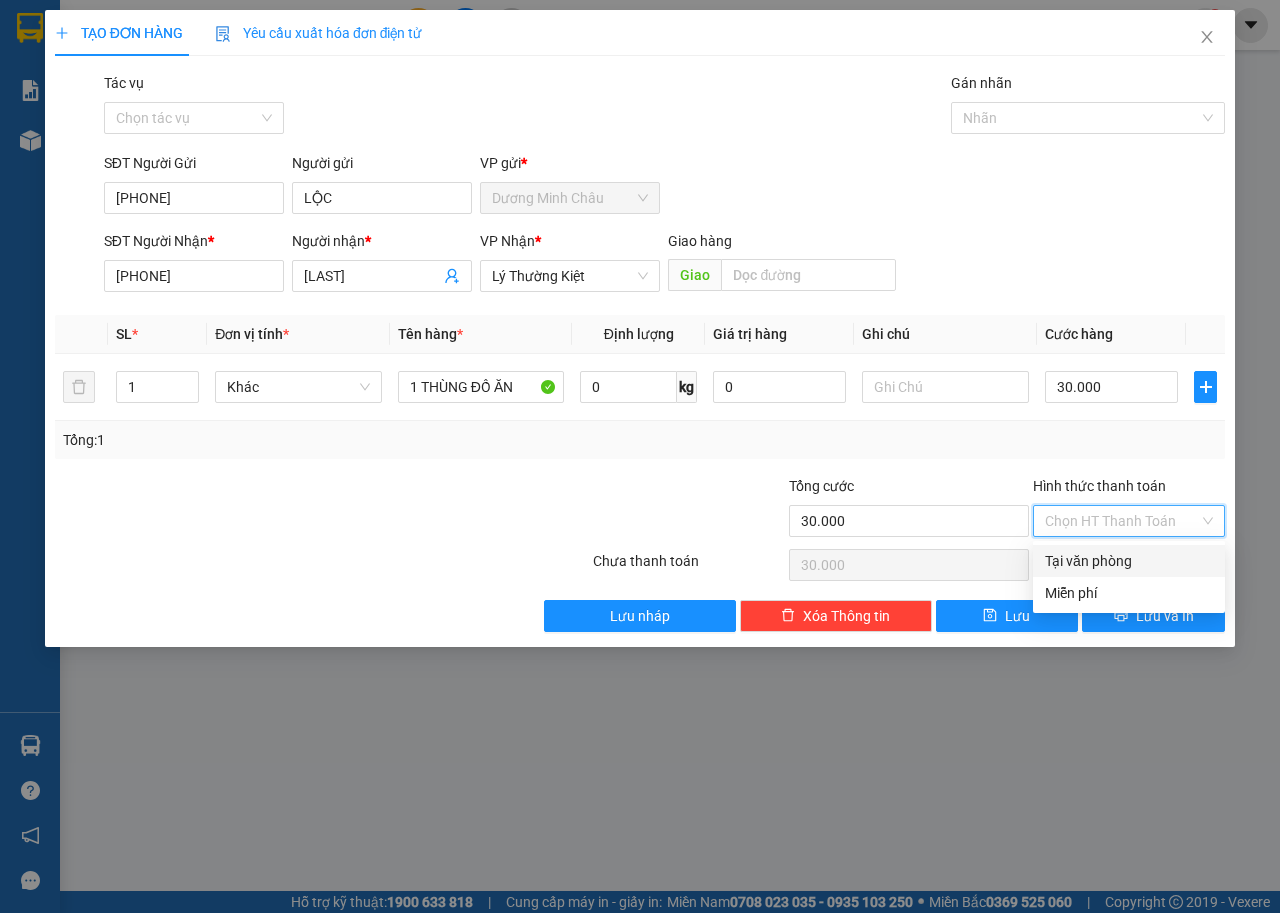 click on "Hình thức thanh toán" at bounding box center (1122, 521) 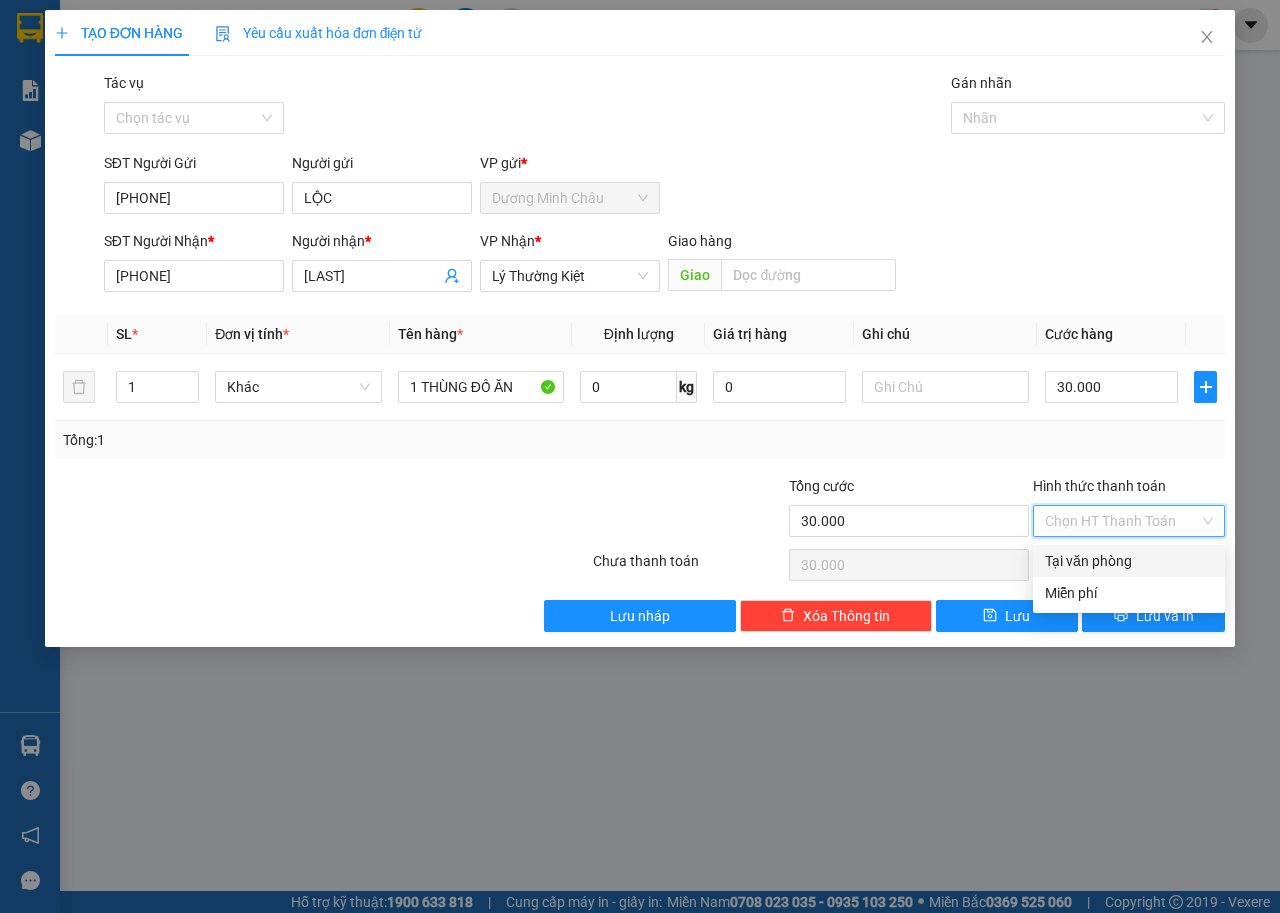 click on "Tại văn phòng" at bounding box center [1129, 561] 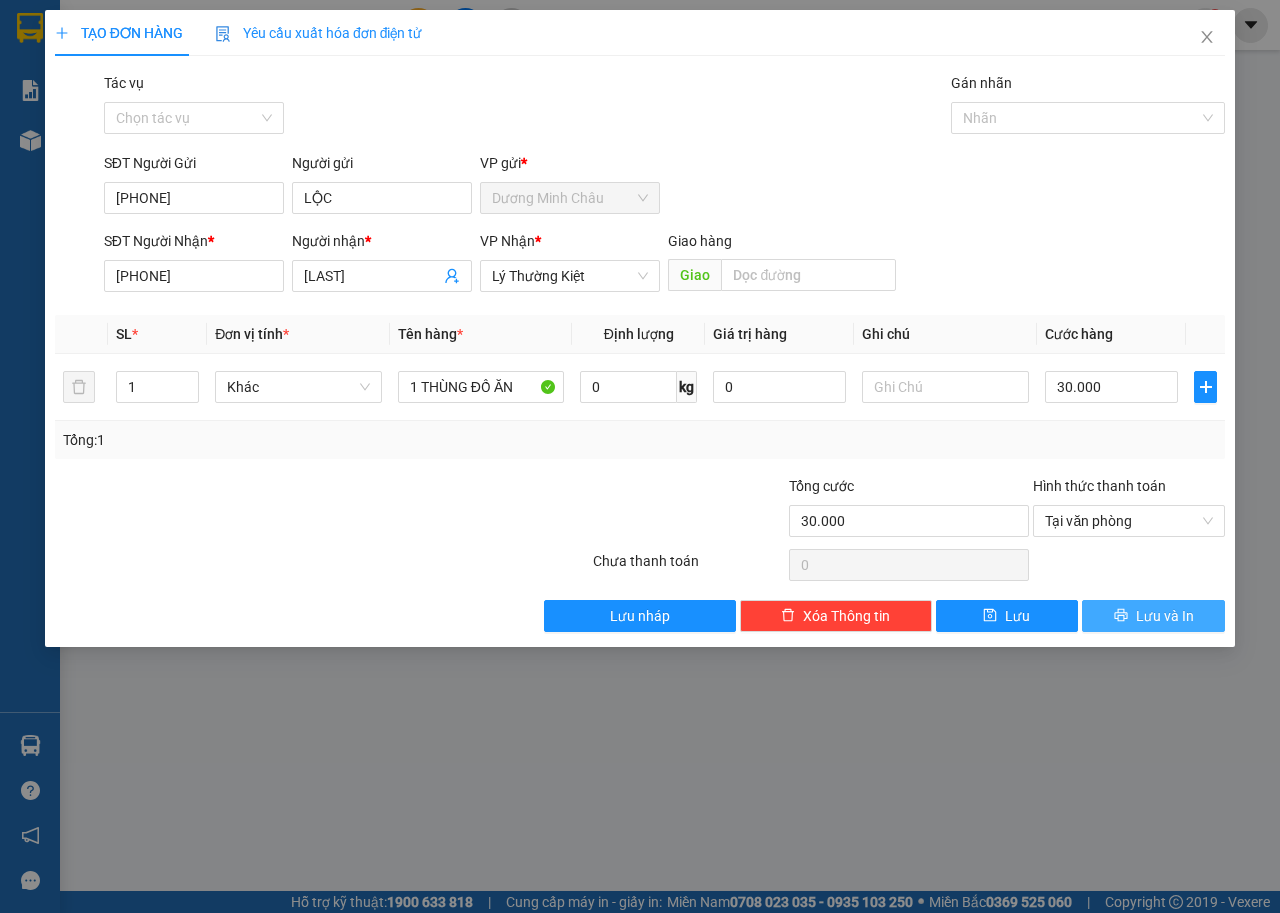 click on "Lưu và In" at bounding box center (1165, 616) 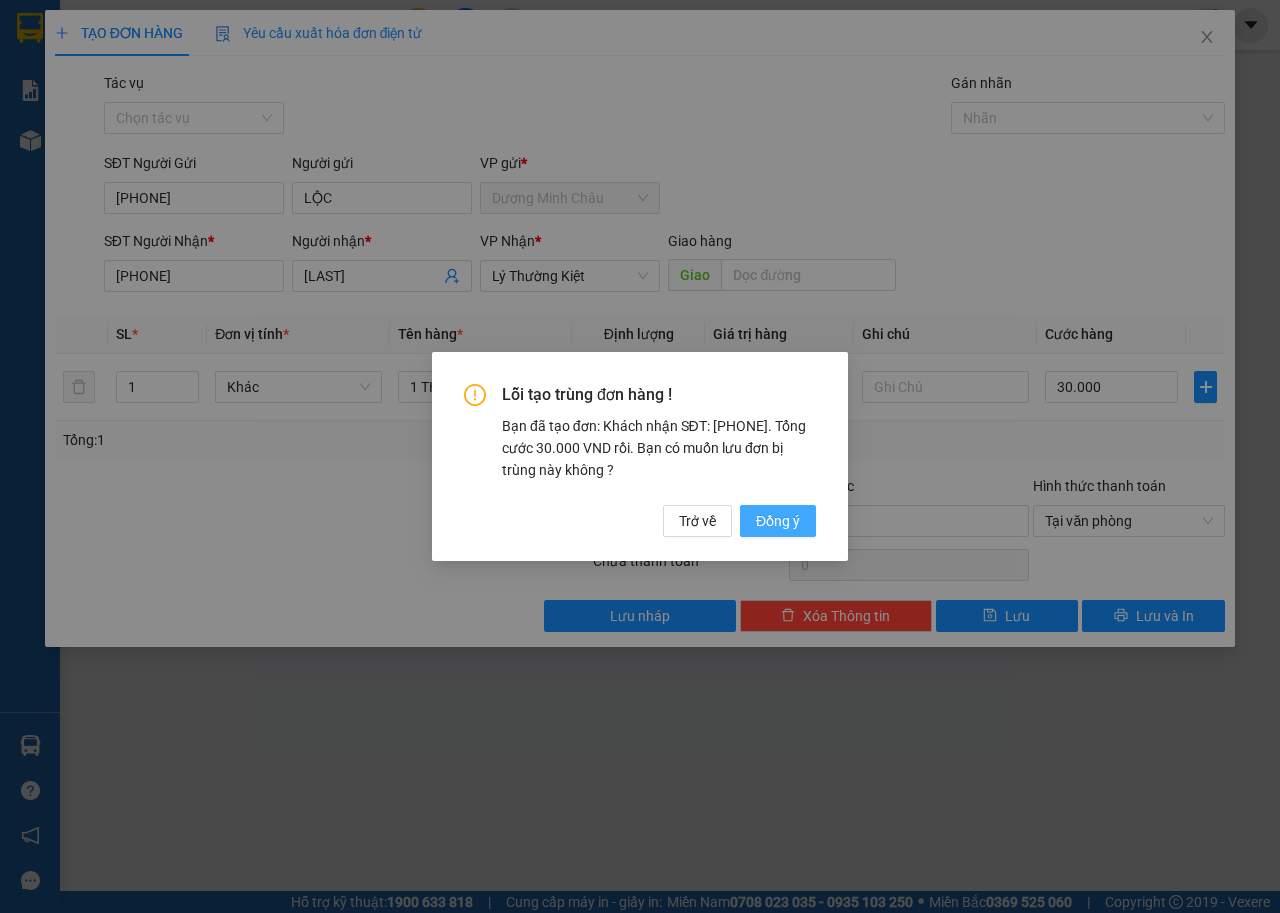 click on "Đồng ý" at bounding box center [778, 521] 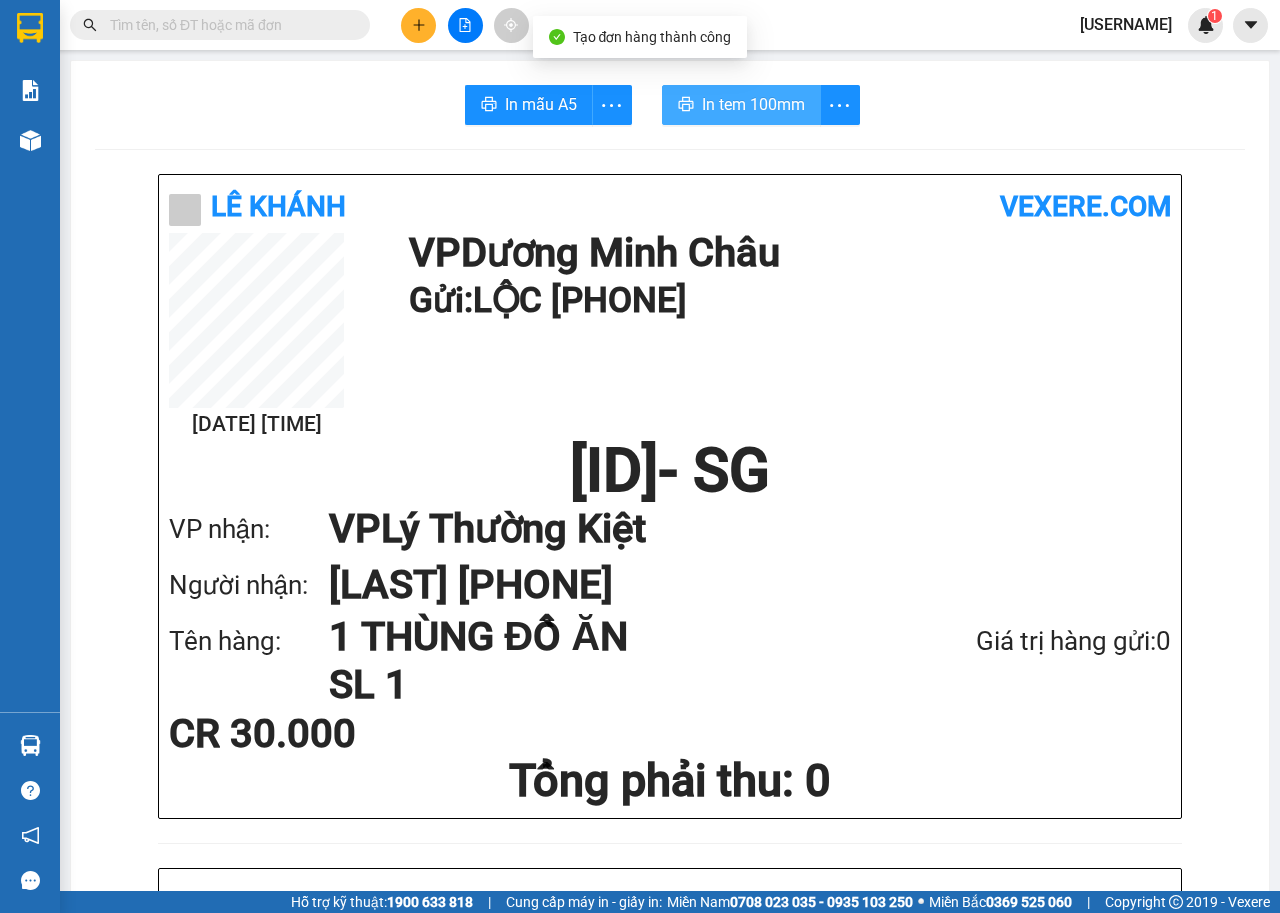 click on "In tem 100mm" at bounding box center (753, 104) 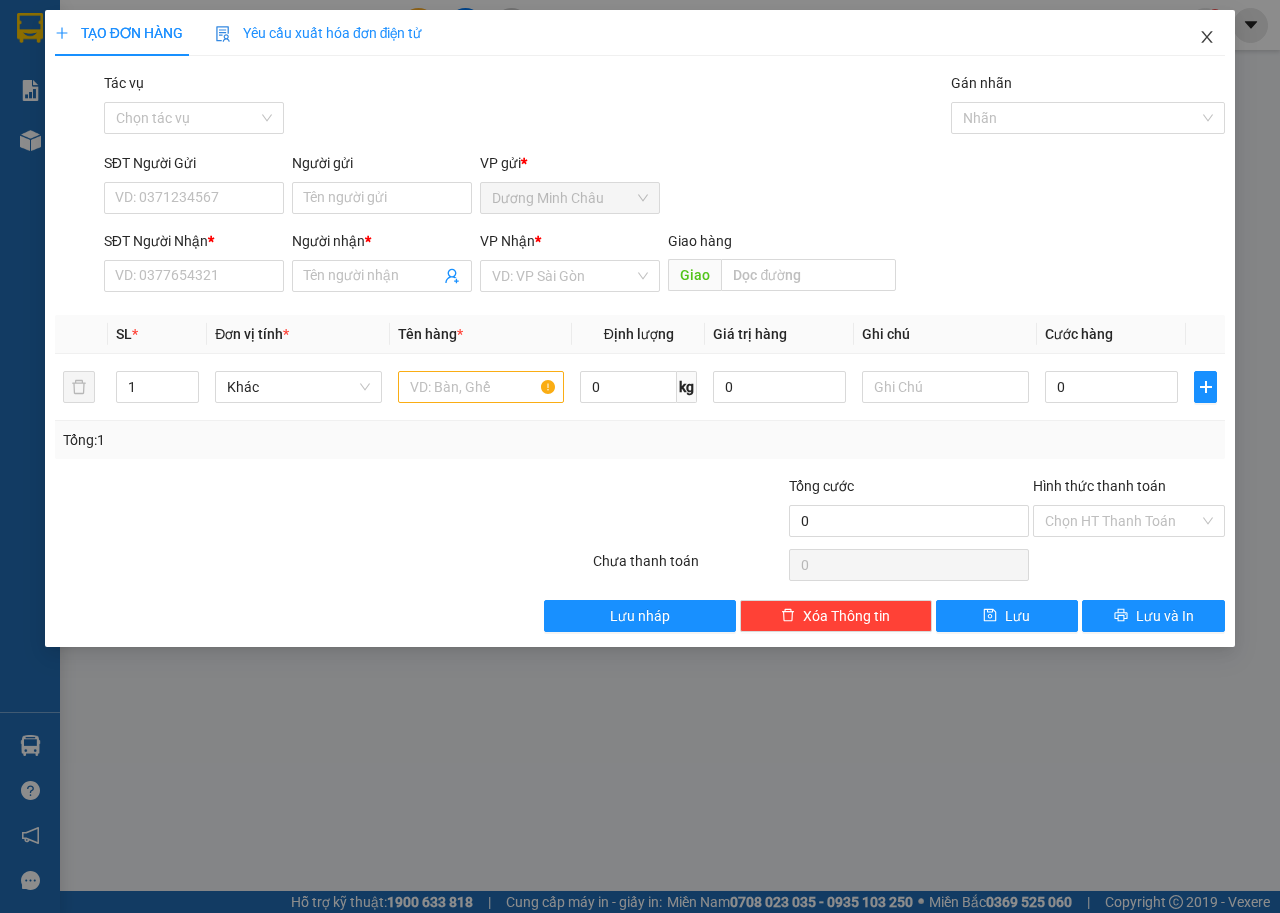 click at bounding box center (1207, 38) 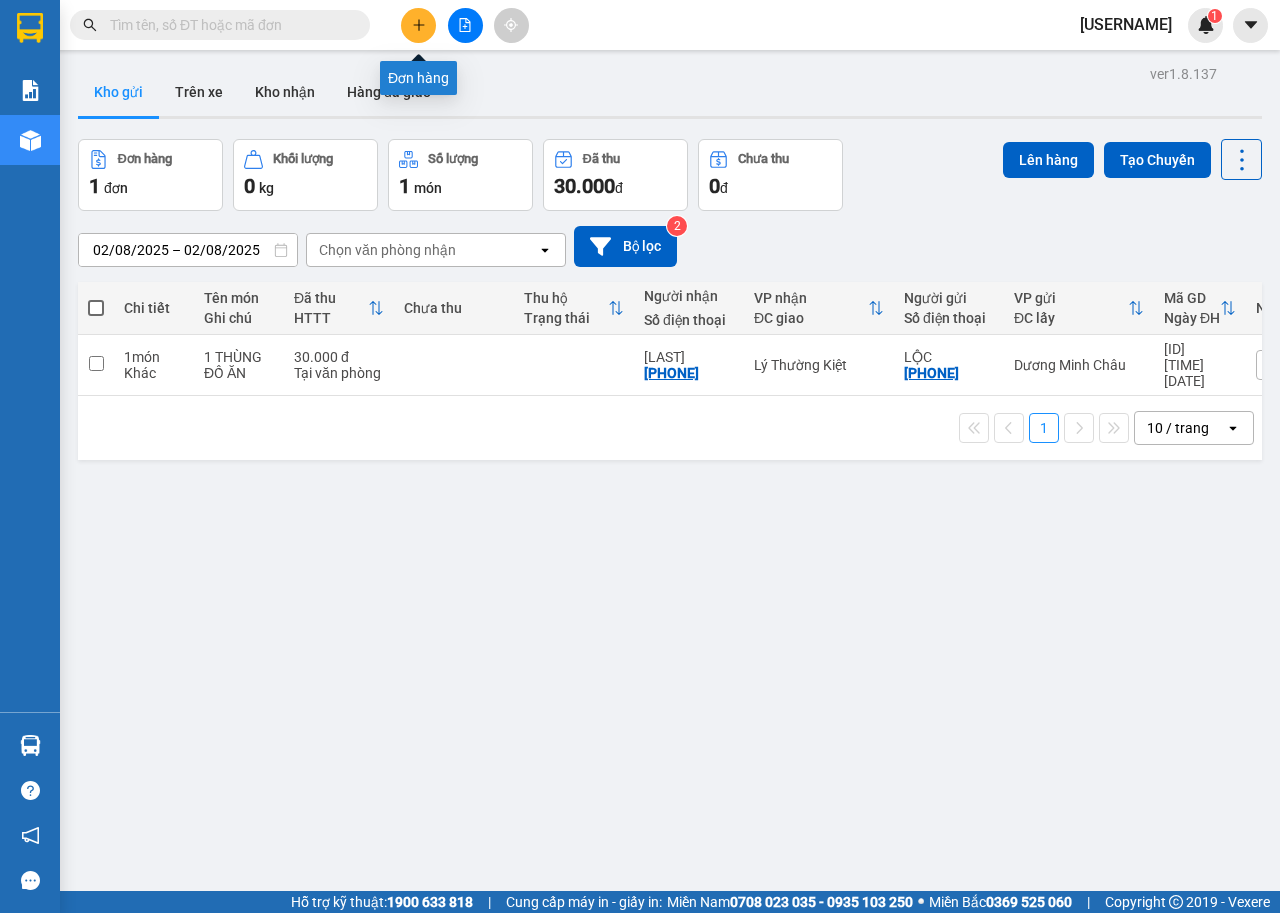 click 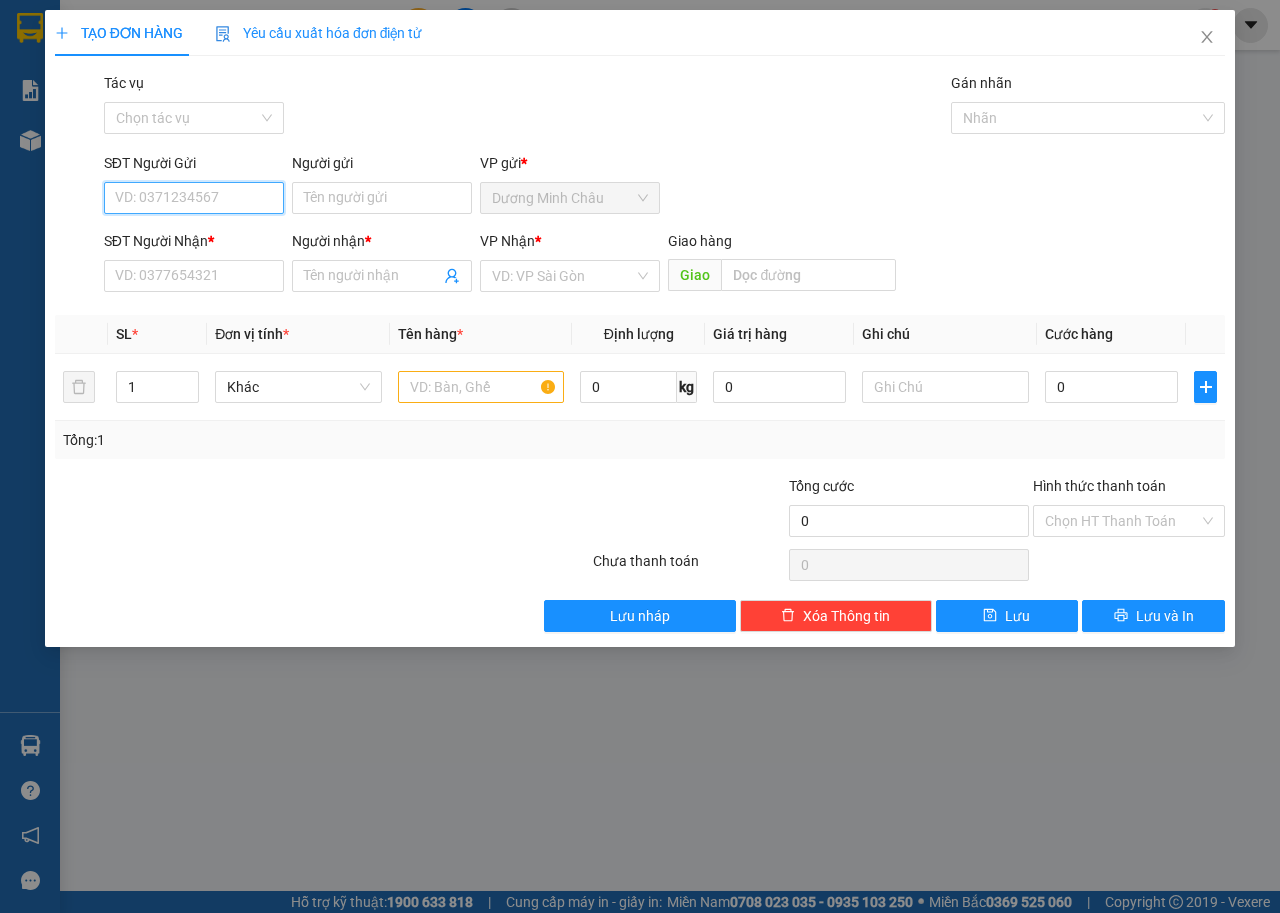 click on "SĐT Người Gửi" at bounding box center (194, 198) 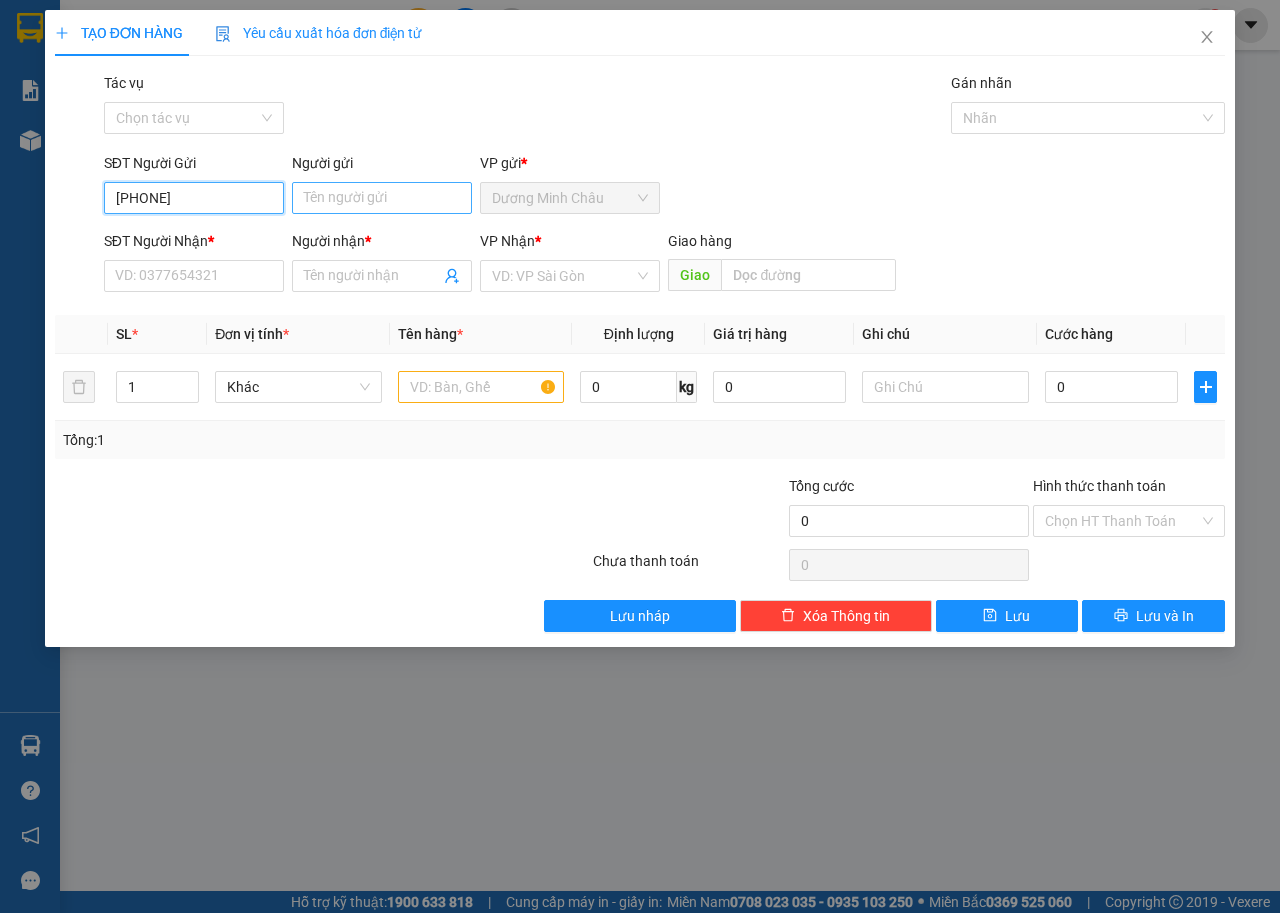 type on "[PHONE]" 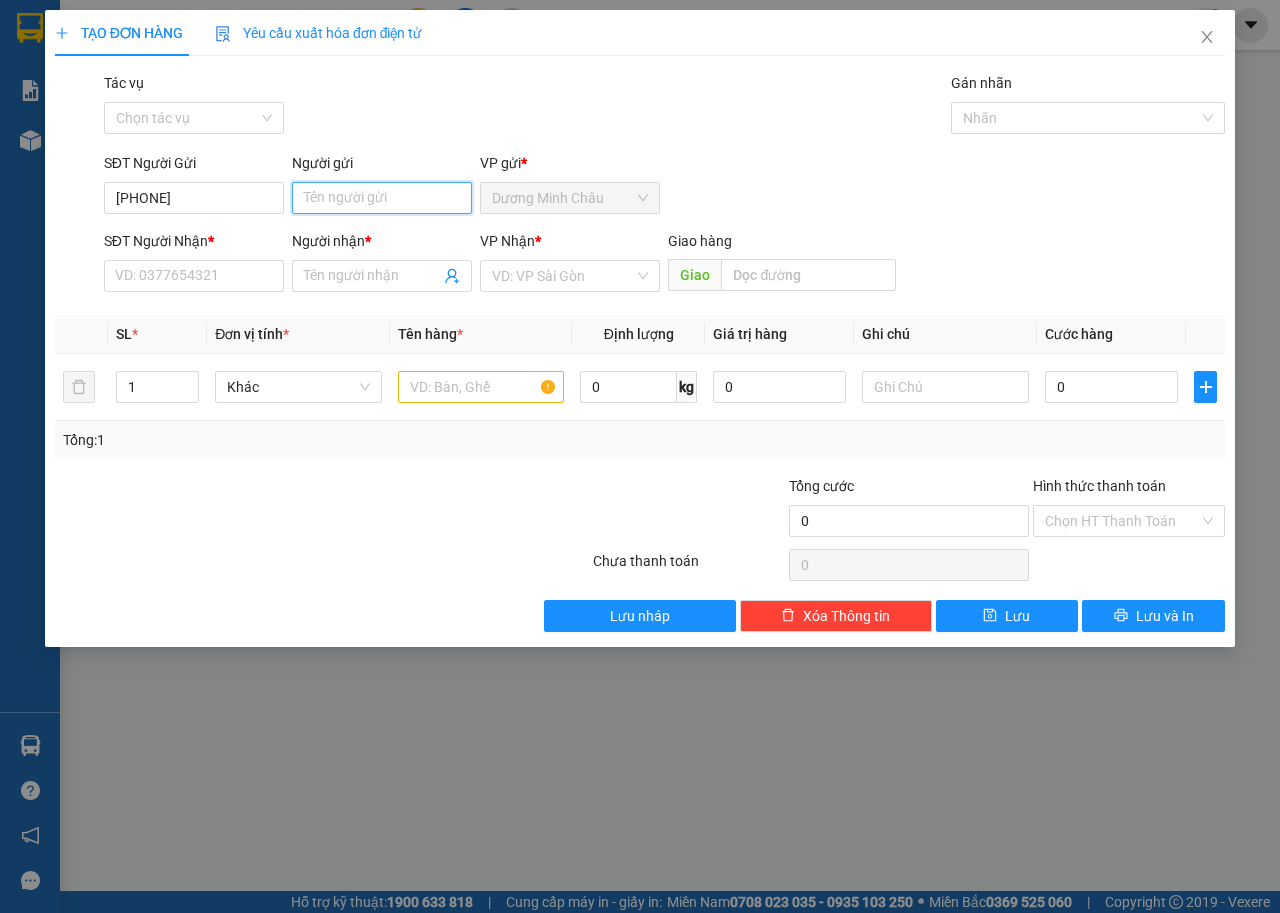 click on "Người gửi" at bounding box center (382, 198) 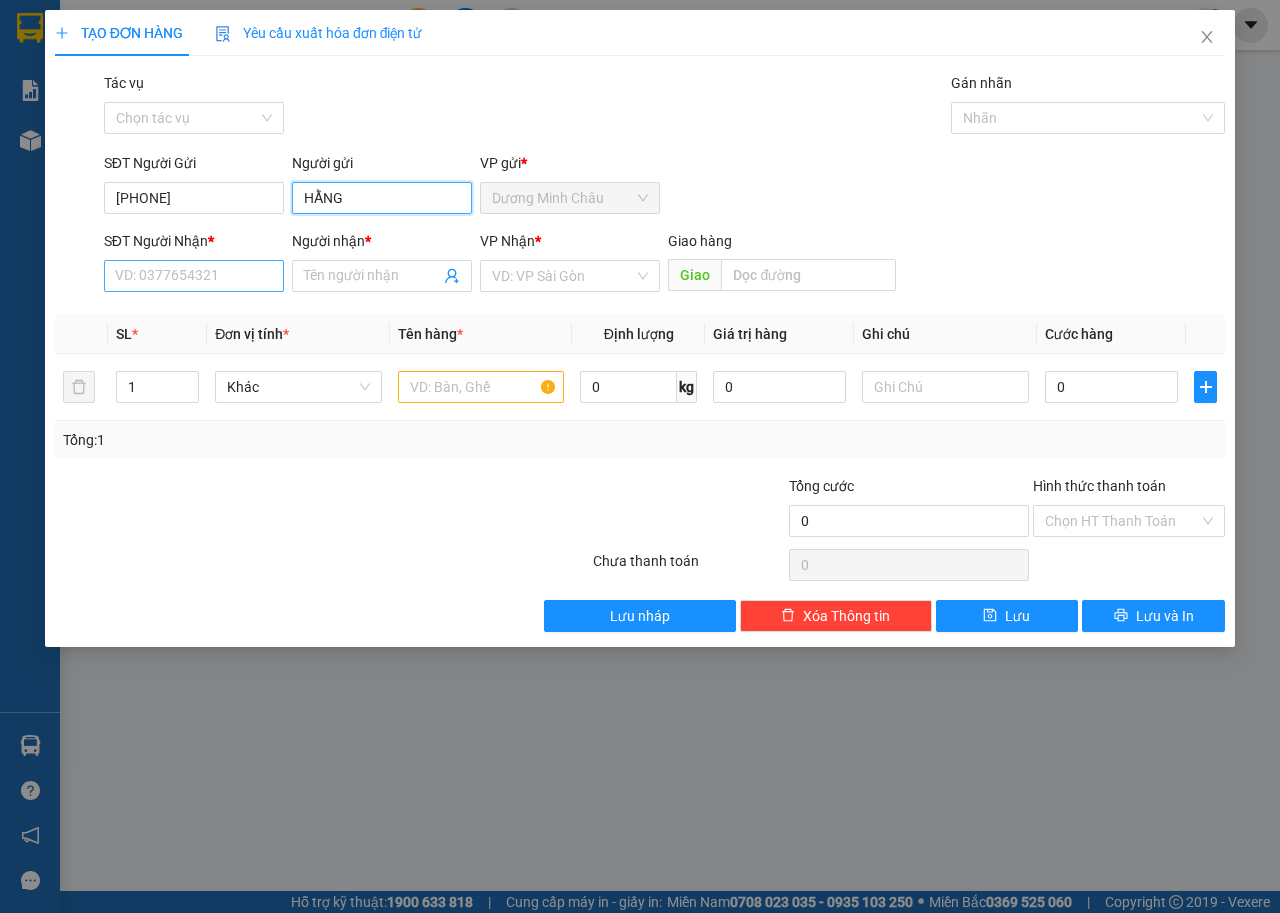 type on "HẰNG" 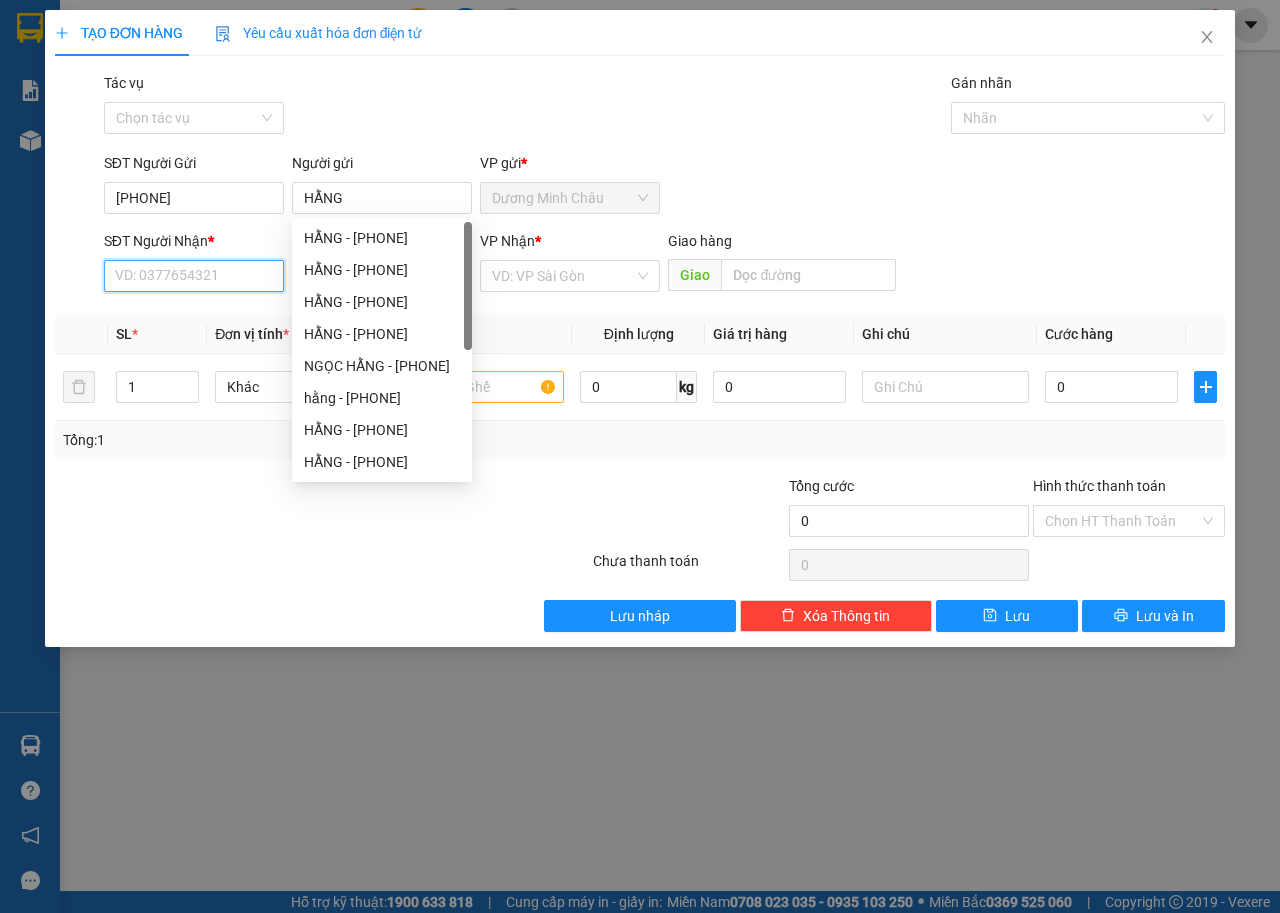 click on "SĐT Người Nhận  *" at bounding box center (194, 276) 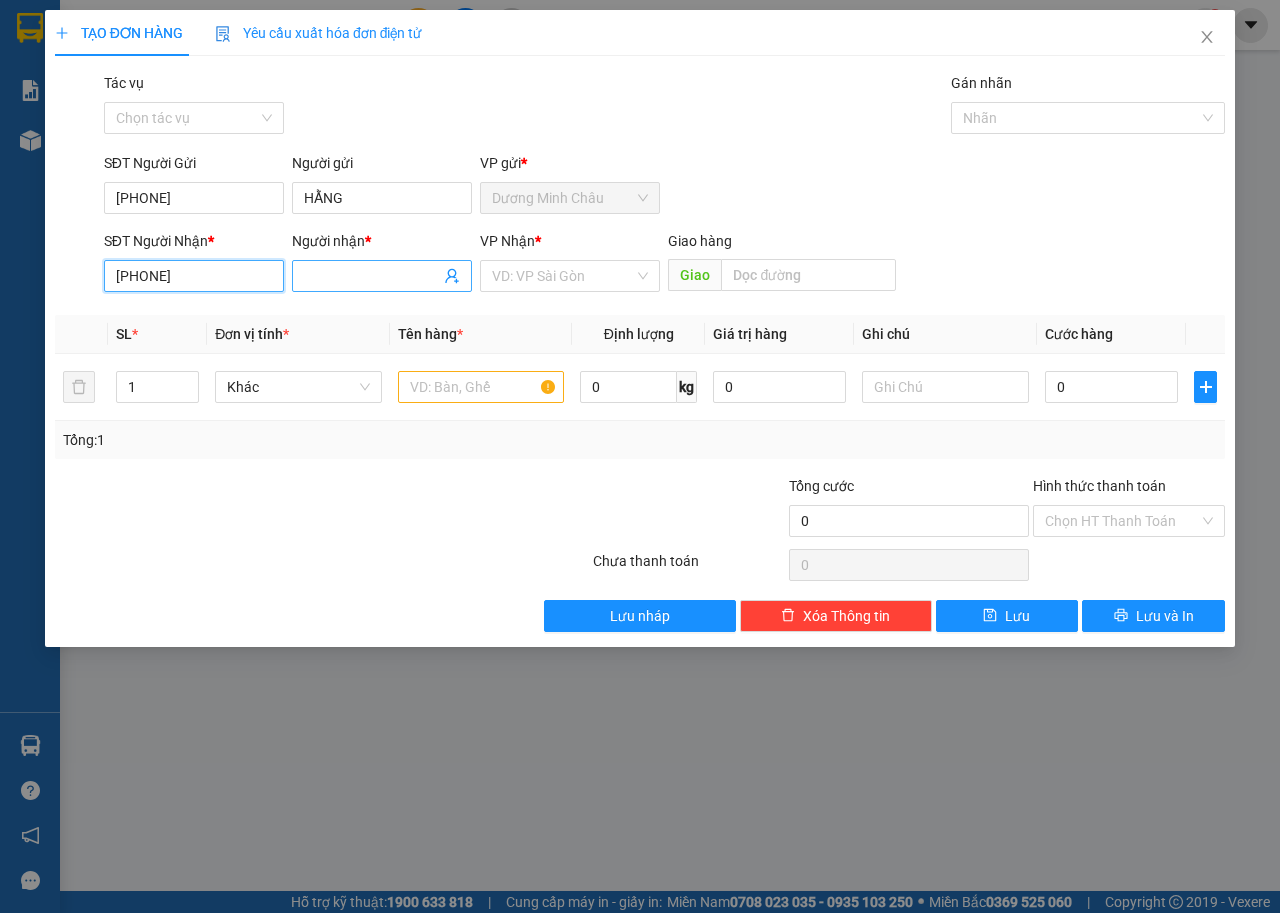 type on "[PHONE]" 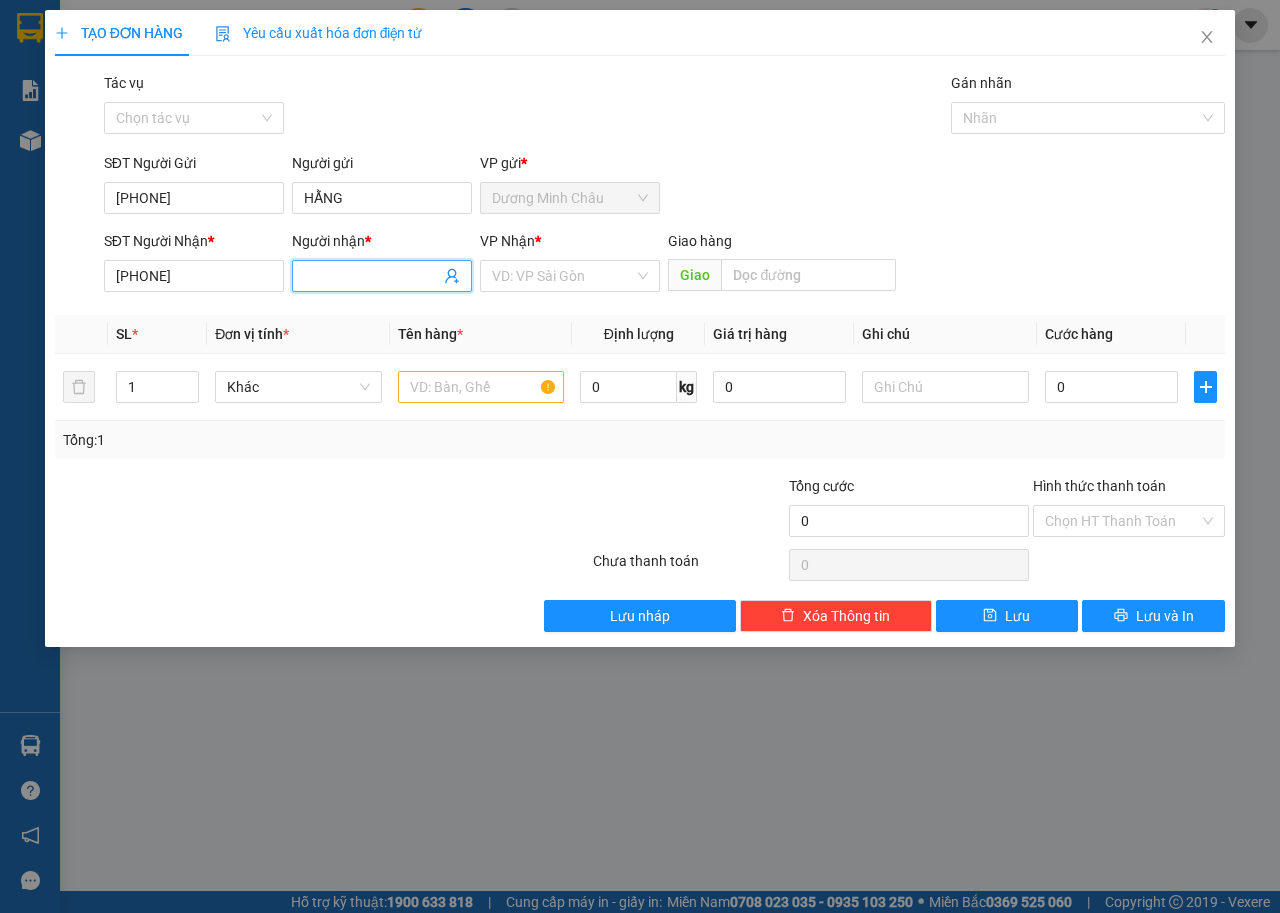 click on "Người nhận  *" at bounding box center (372, 276) 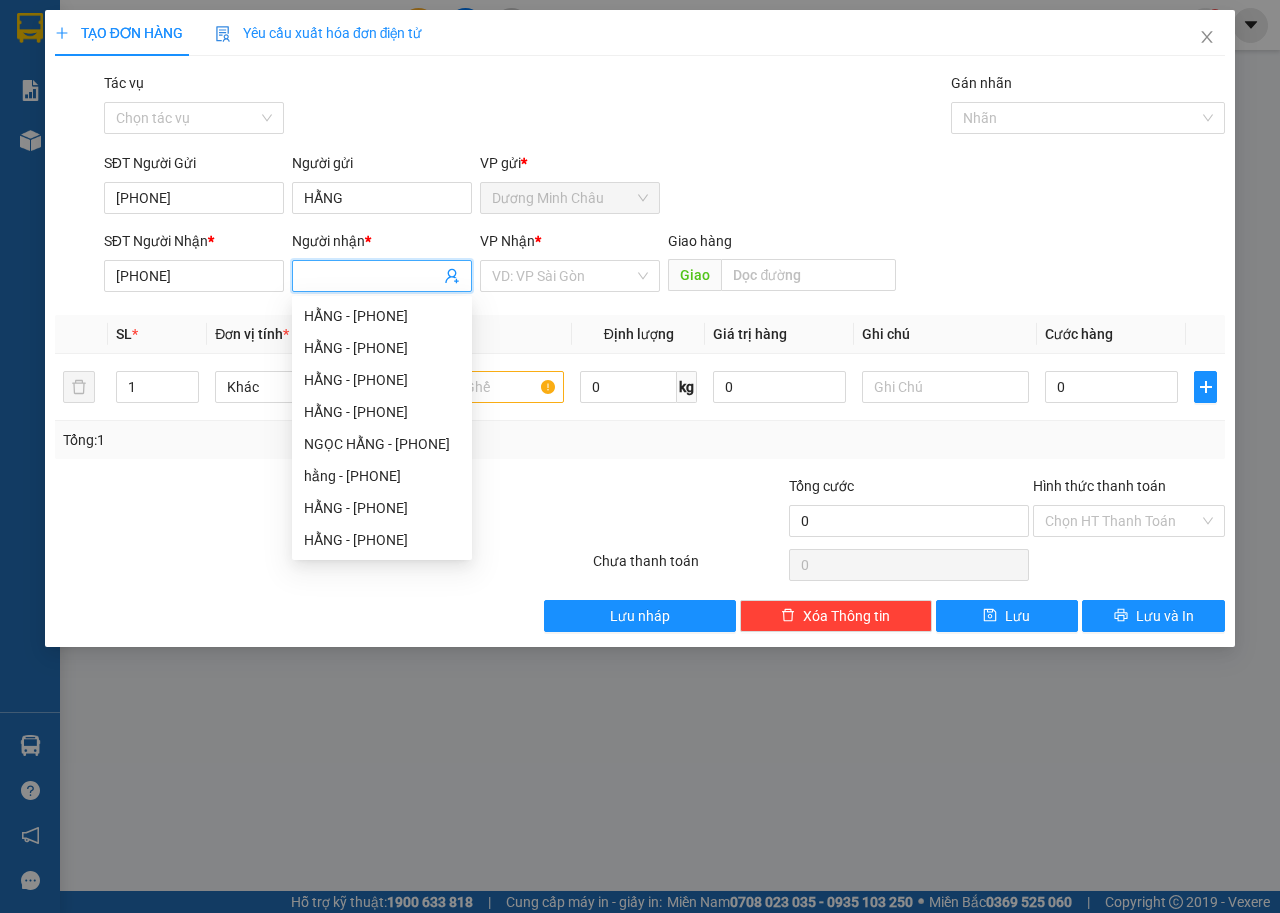 type on "V" 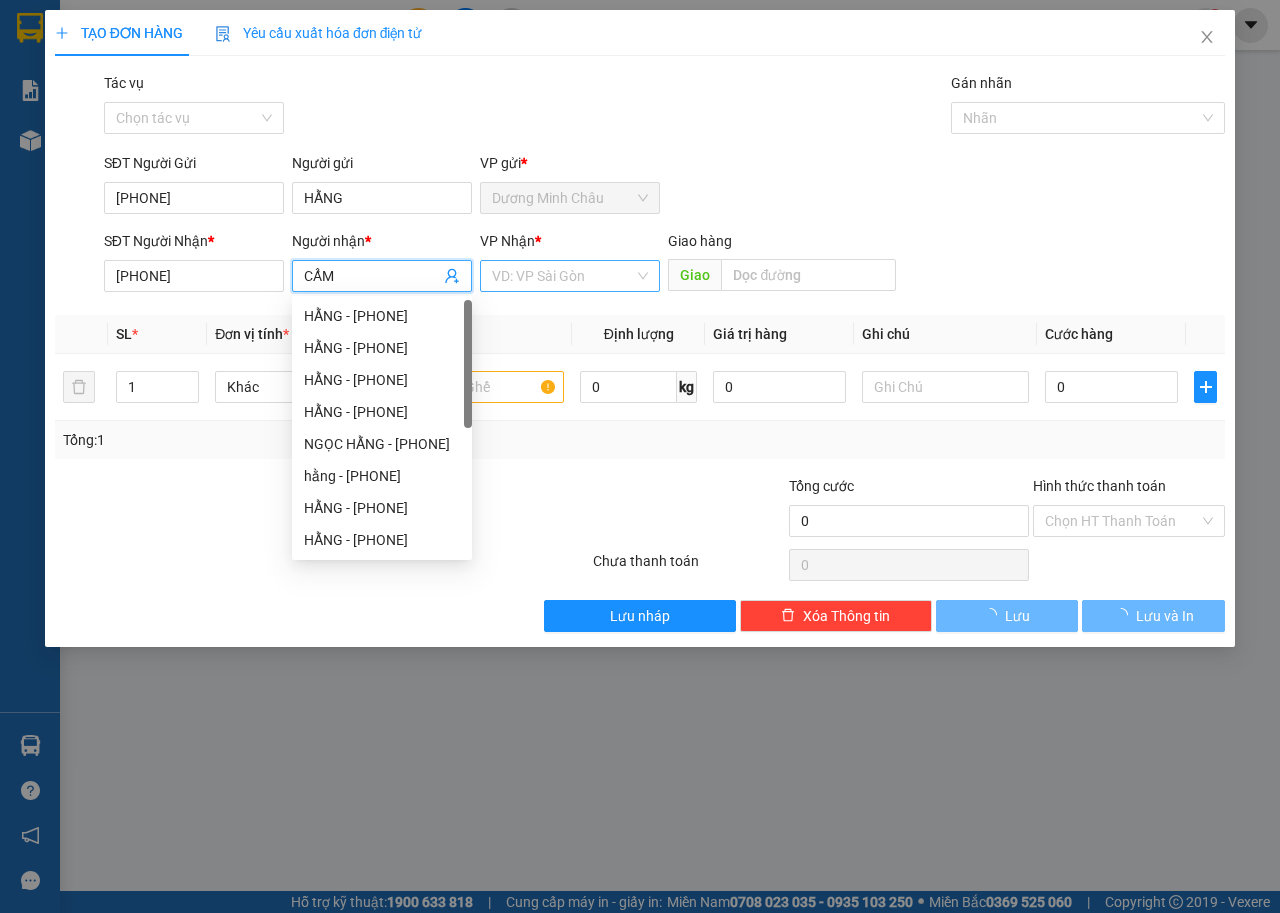 type on "CẨM" 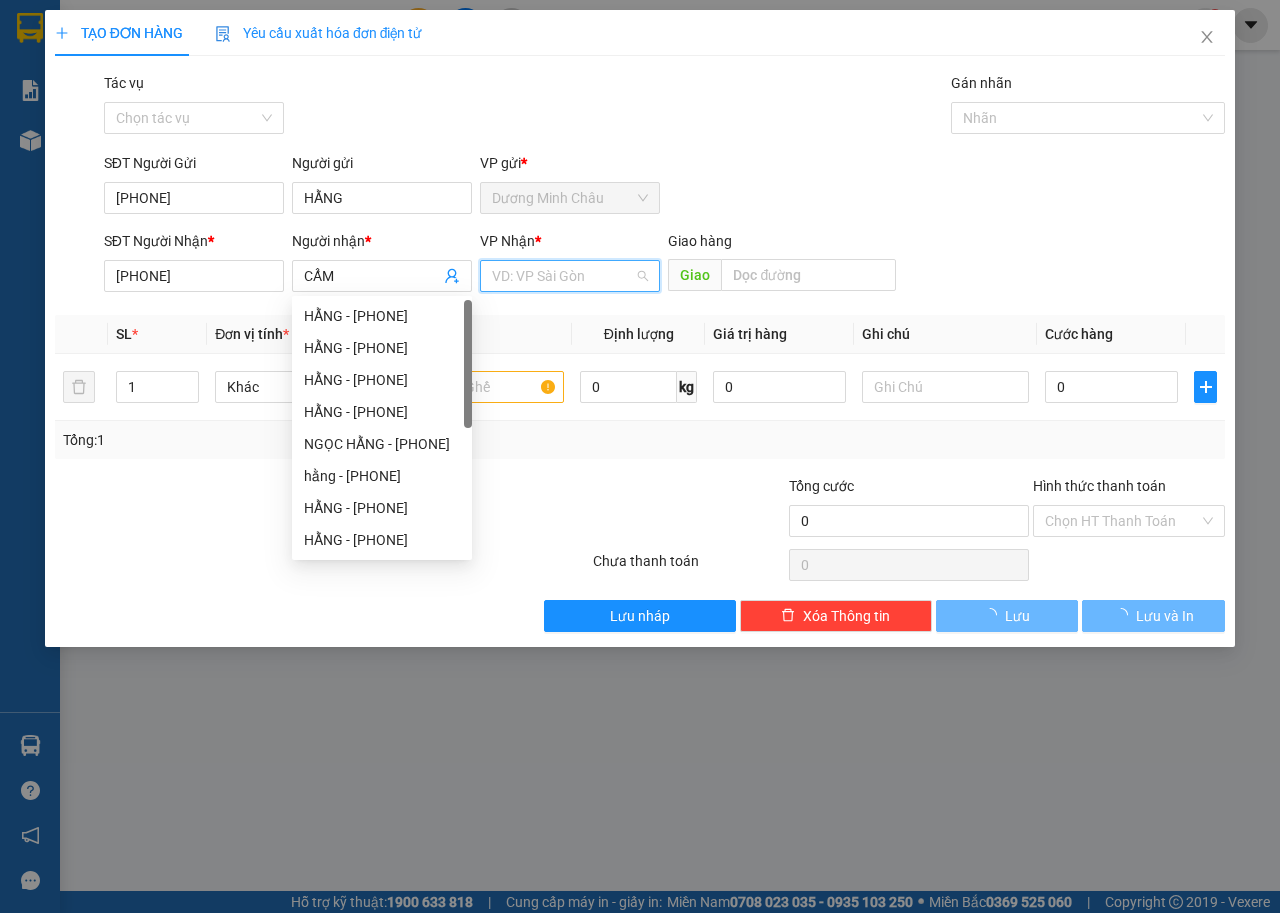 click at bounding box center [563, 276] 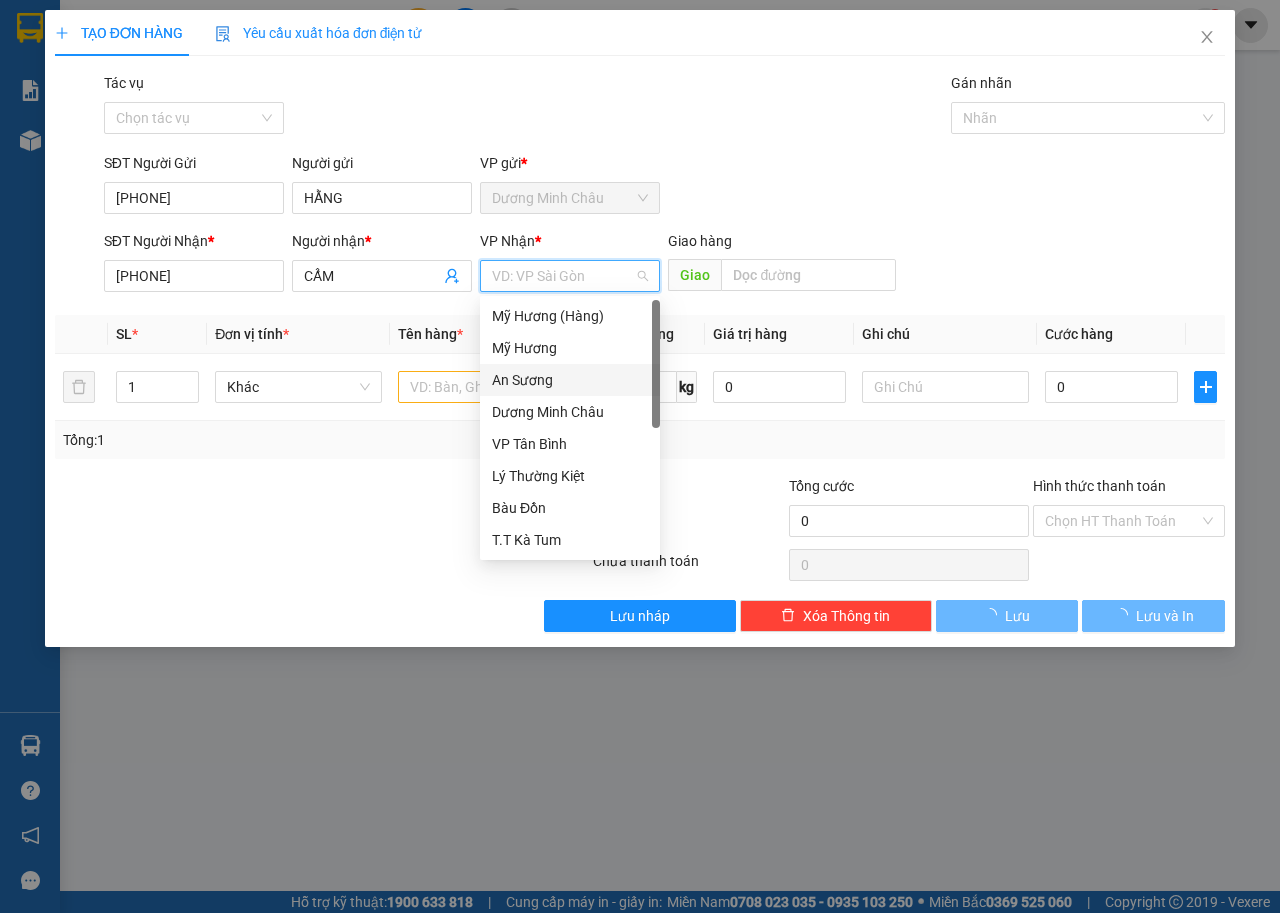 click on "An Sương" at bounding box center (570, 380) 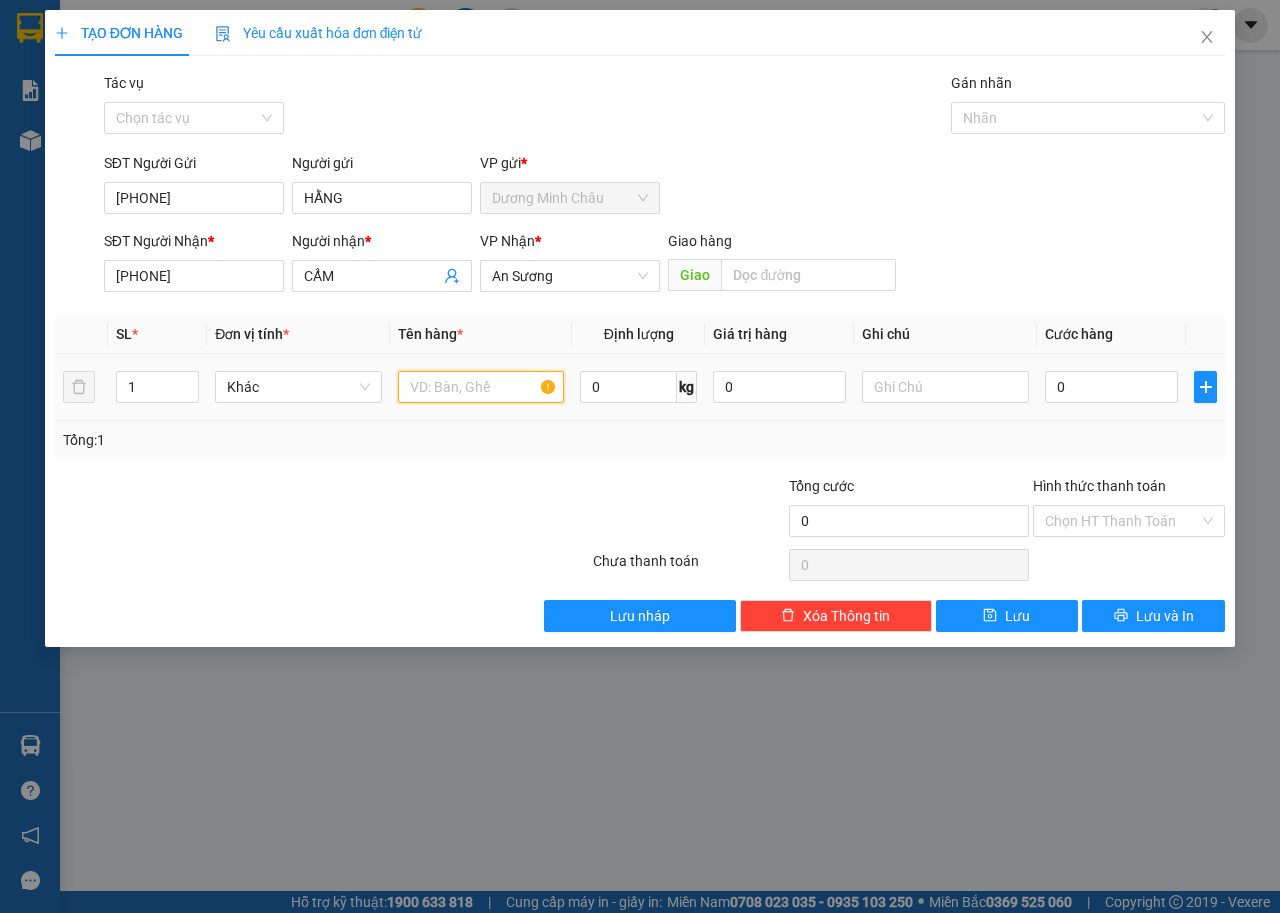 click at bounding box center [481, 387] 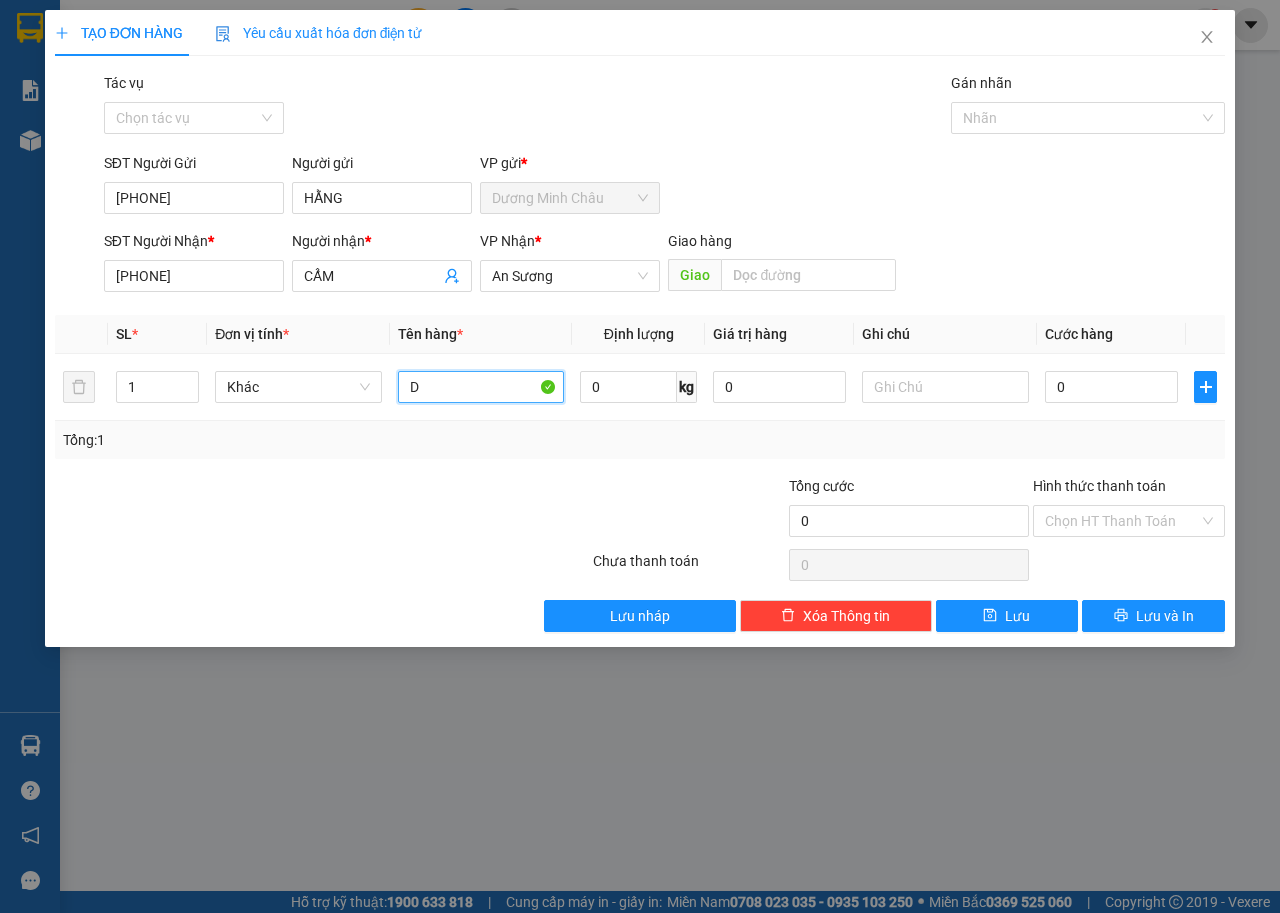 type on "D" 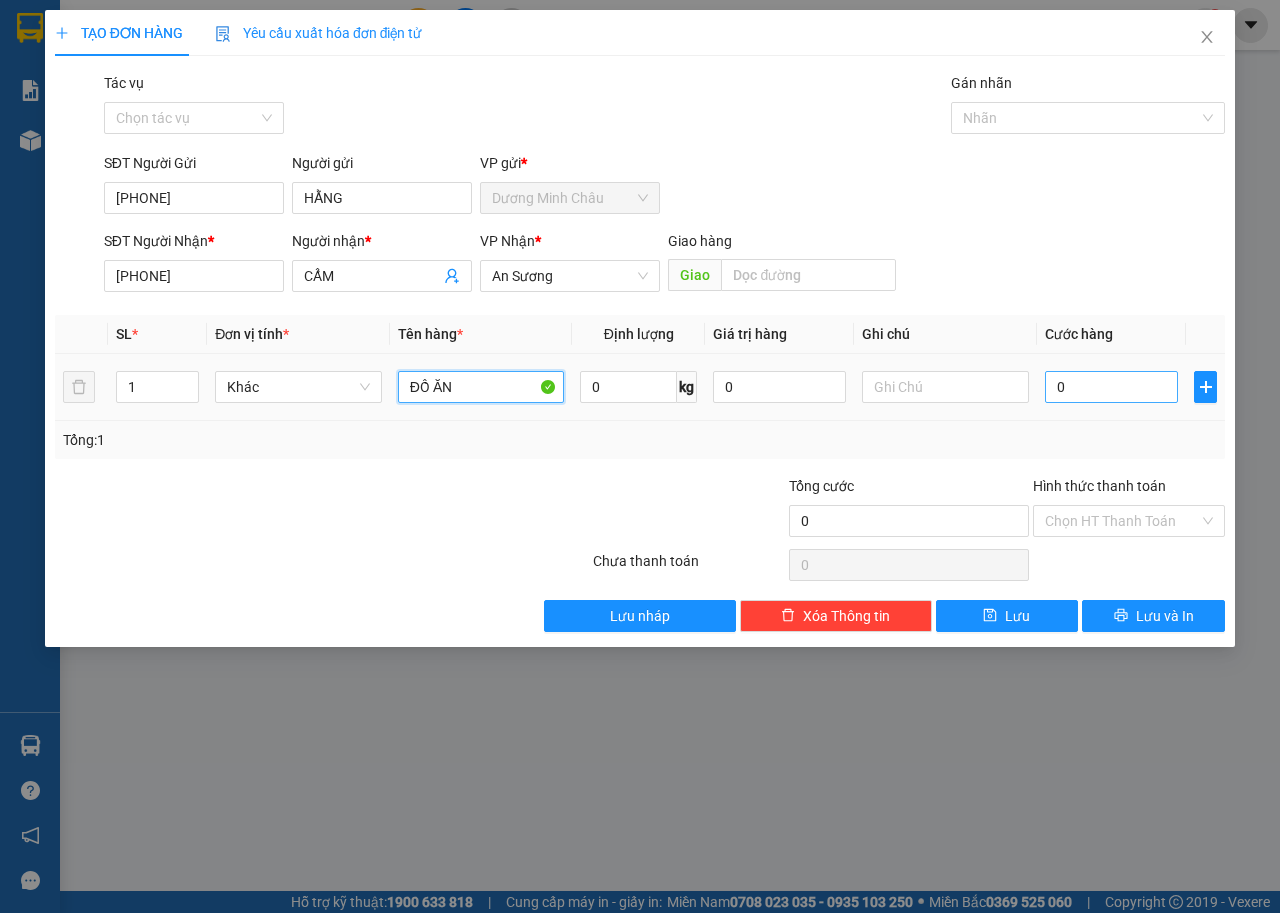 type on "ĐỒ ĂN" 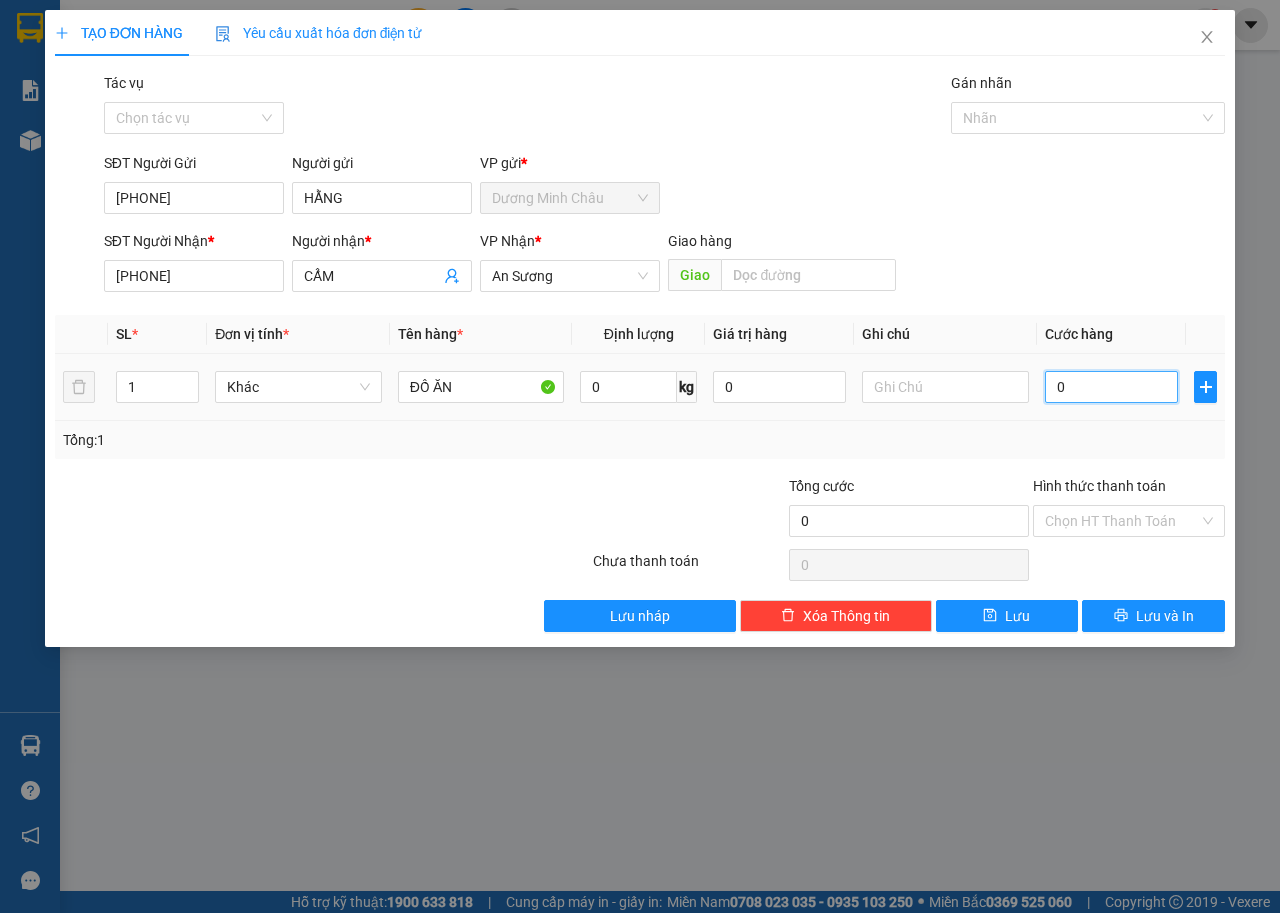 click on "0" at bounding box center [1111, 387] 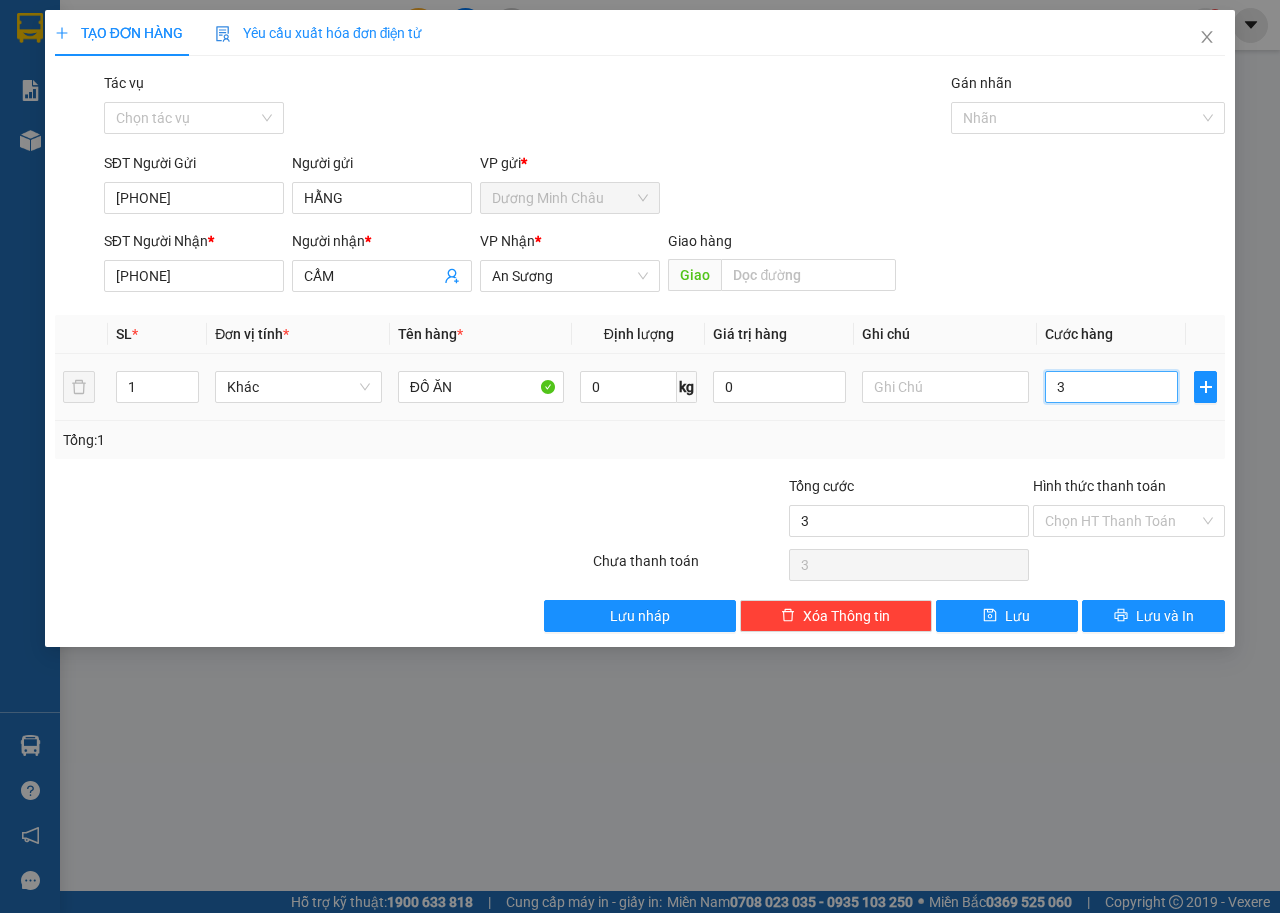 type on "3" 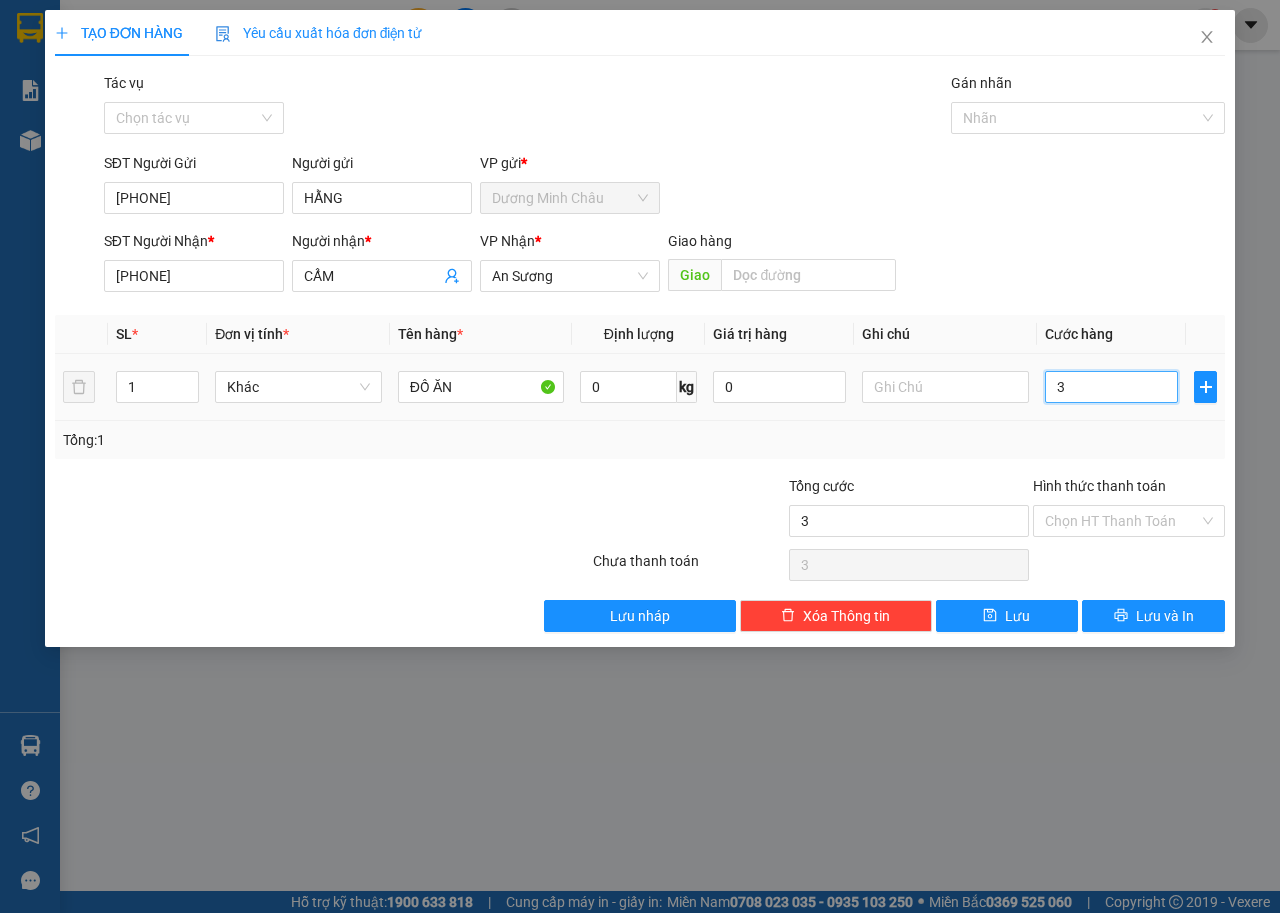 type on "3" 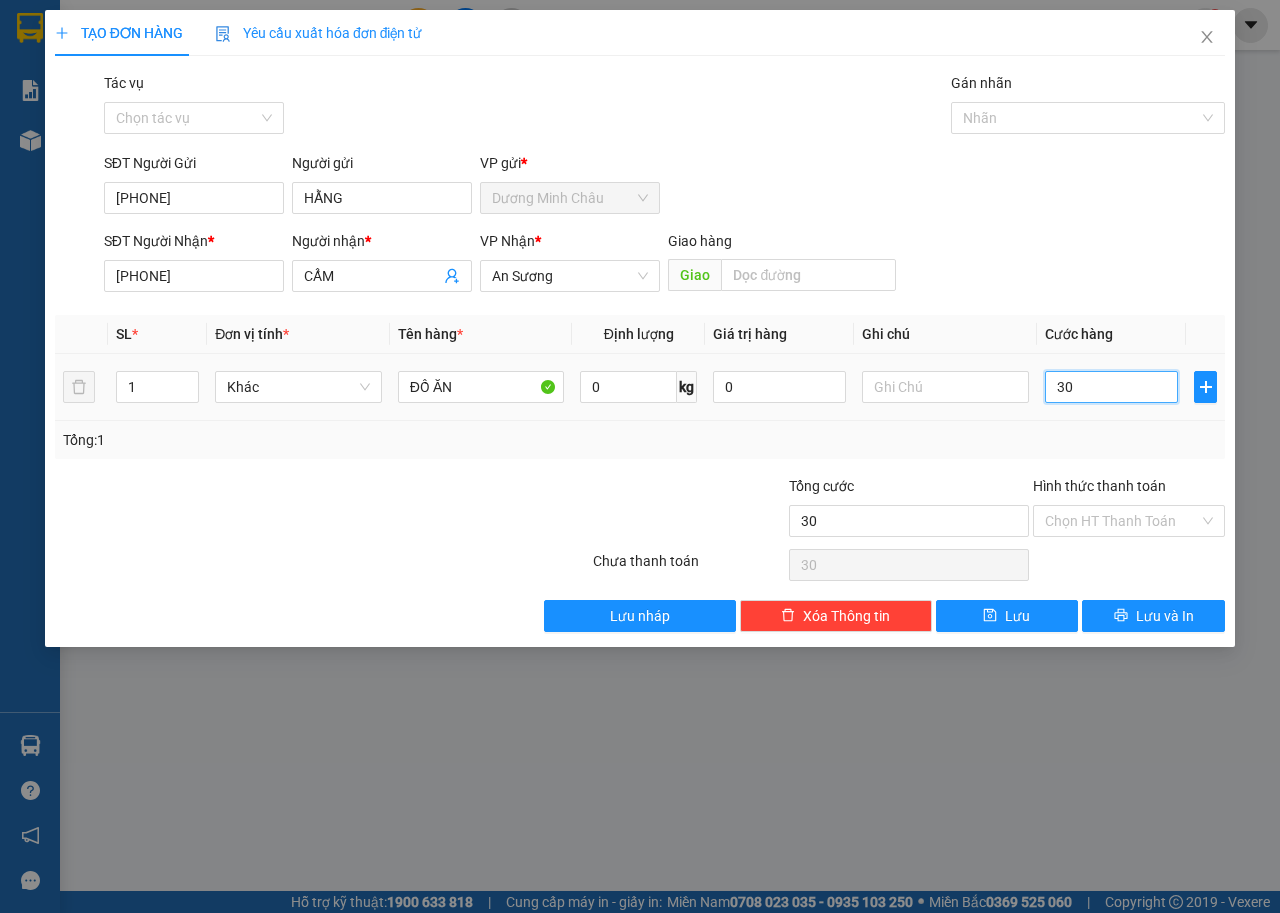 type on "300" 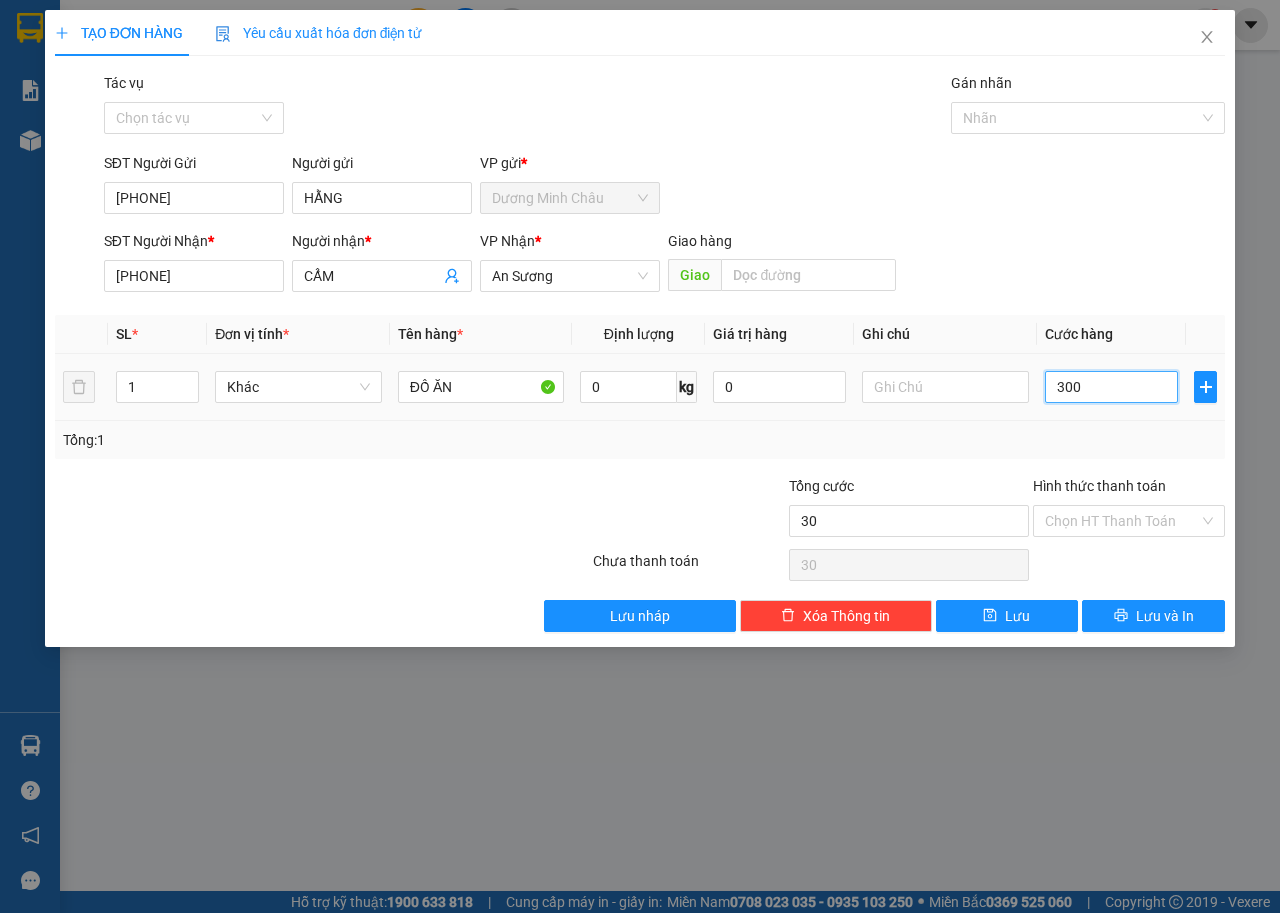 type on "300" 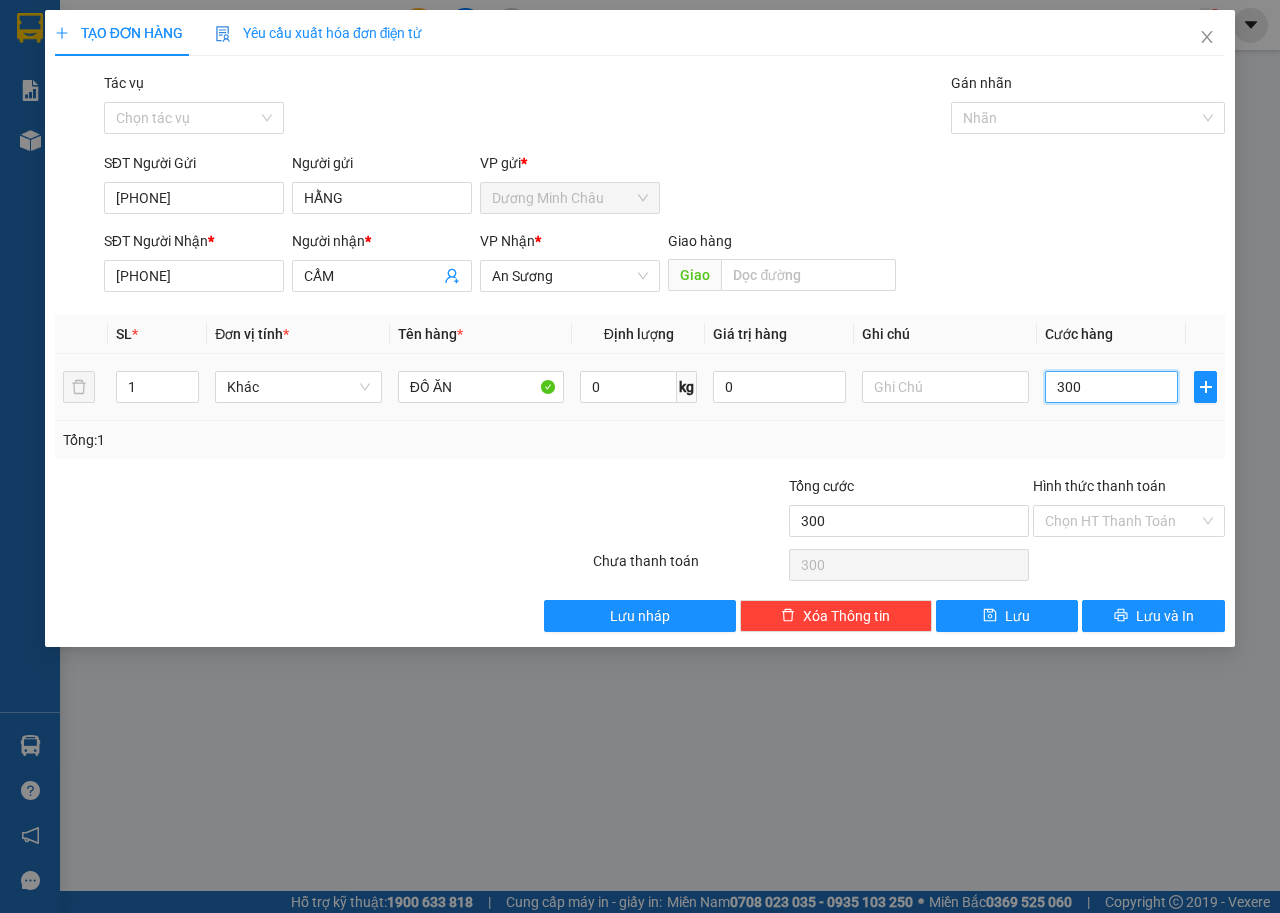 type on "3.000" 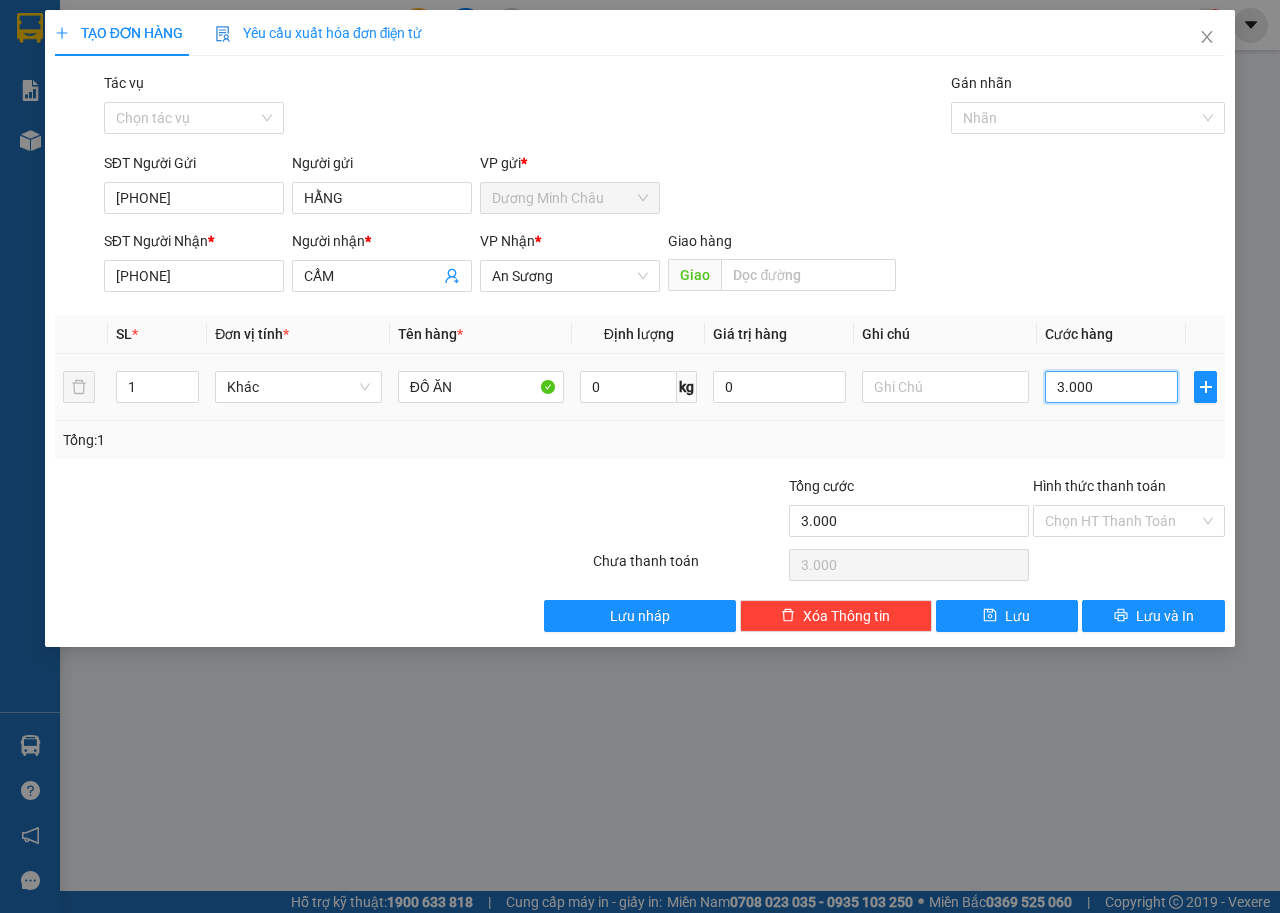type on "30.000" 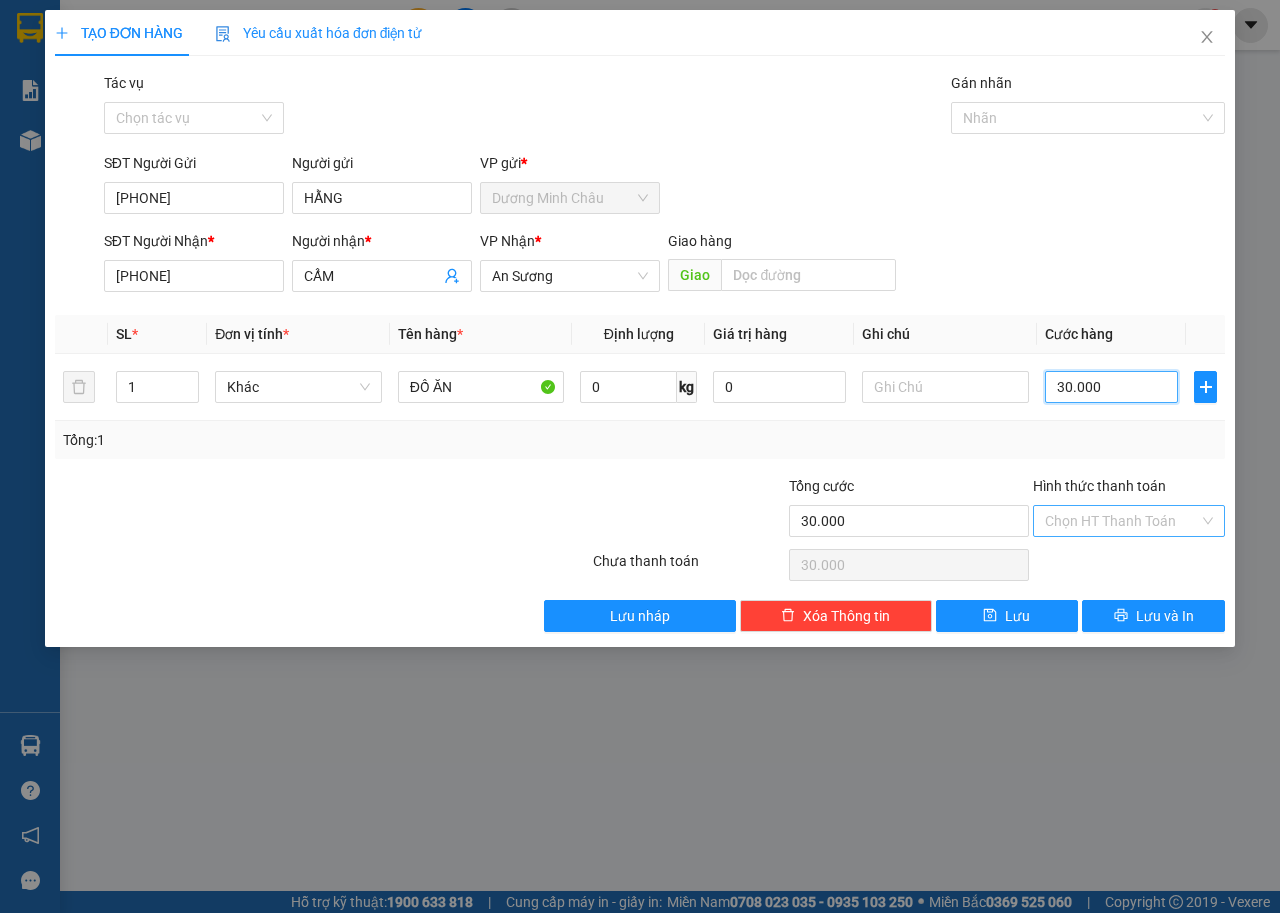 type on "30.000" 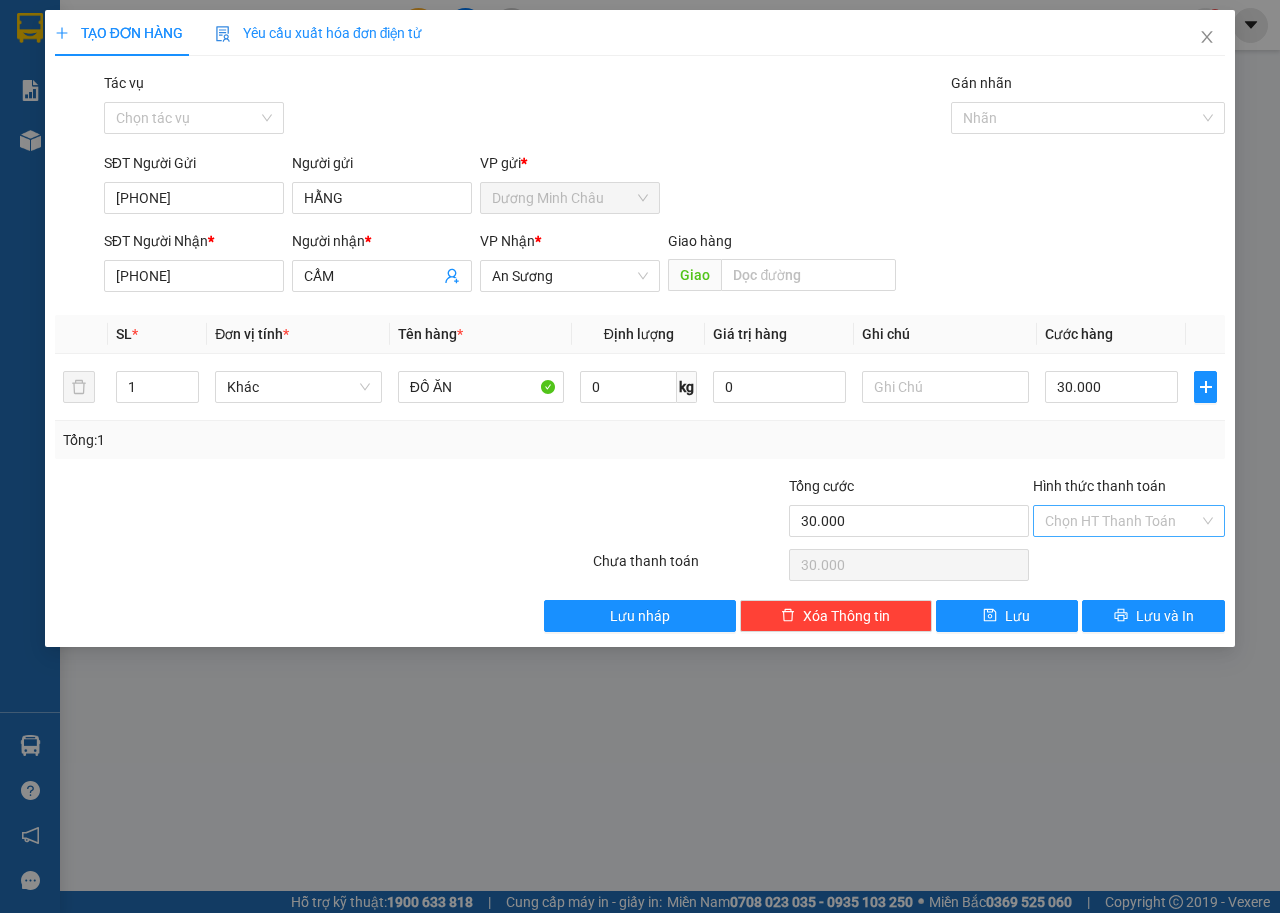 click on "Hình thức thanh toán" at bounding box center [1122, 521] 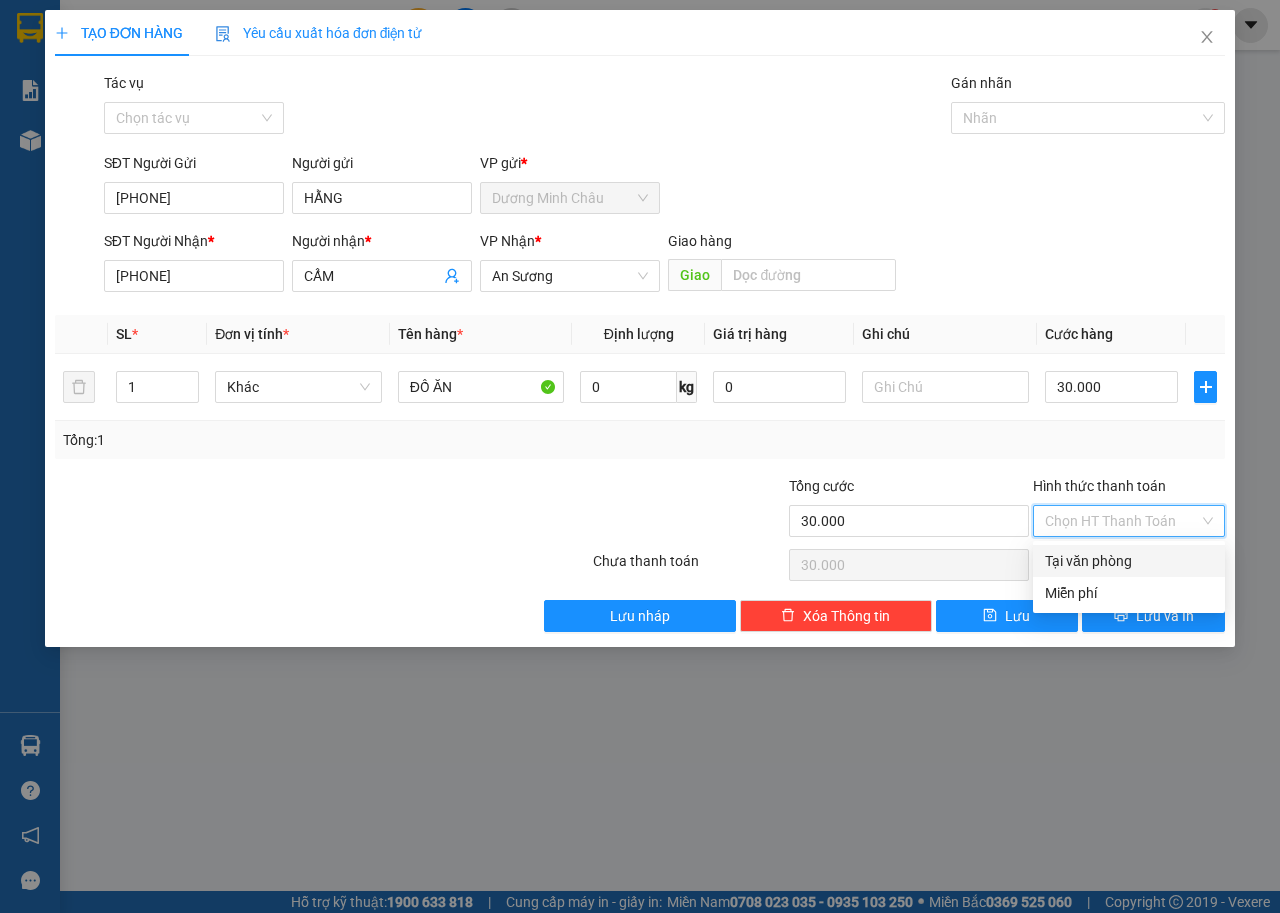click on "Tại văn phòng" at bounding box center [1129, 561] 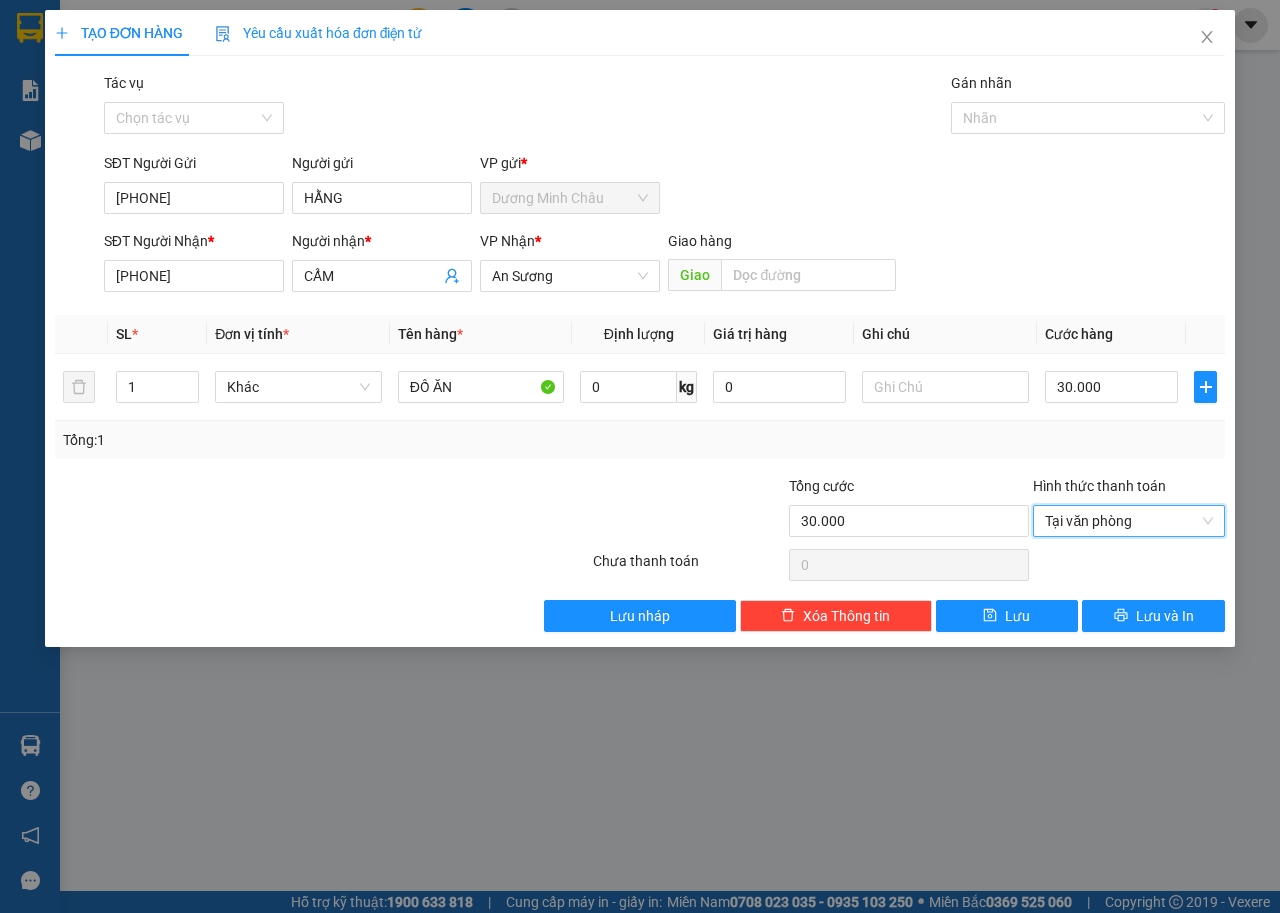 click on "Transit Pickup Surcharge Ids Transit Deliver Surcharge Ids Transit Deliver Surcharge Transit Deliver Surcharge Tác vụ Chọn tác vụ Gán nhãn   Nhãn SĐT Người Gửi [PHONE] Người gửi HẰNG VP gửi  * Dương Minh Châu SĐT Người Nhận  * [PHONE] Người nhận  * CẨM VP Nhận  * An Sương Giao hàng Giao SL  * Đơn vị tính  * Tên hàng  * Định lượng Giá trị hàng Ghi chú Cước hàng                   1 Khác ĐỒ ĂN 0 kg 0 30.000 Tổng:  1 Tổng cước 30.000 Hình thức thanh toán Tại văn phòng Tại văn phòng Số tiền thu trước 0 Tại văn phòng Chưa thanh toán 0 Lưu nháp Xóa Thông tin Lưu Lưu và In Tại văn phòng Miễn phí Tại văn phòng Miễn phí" at bounding box center [640, 352] 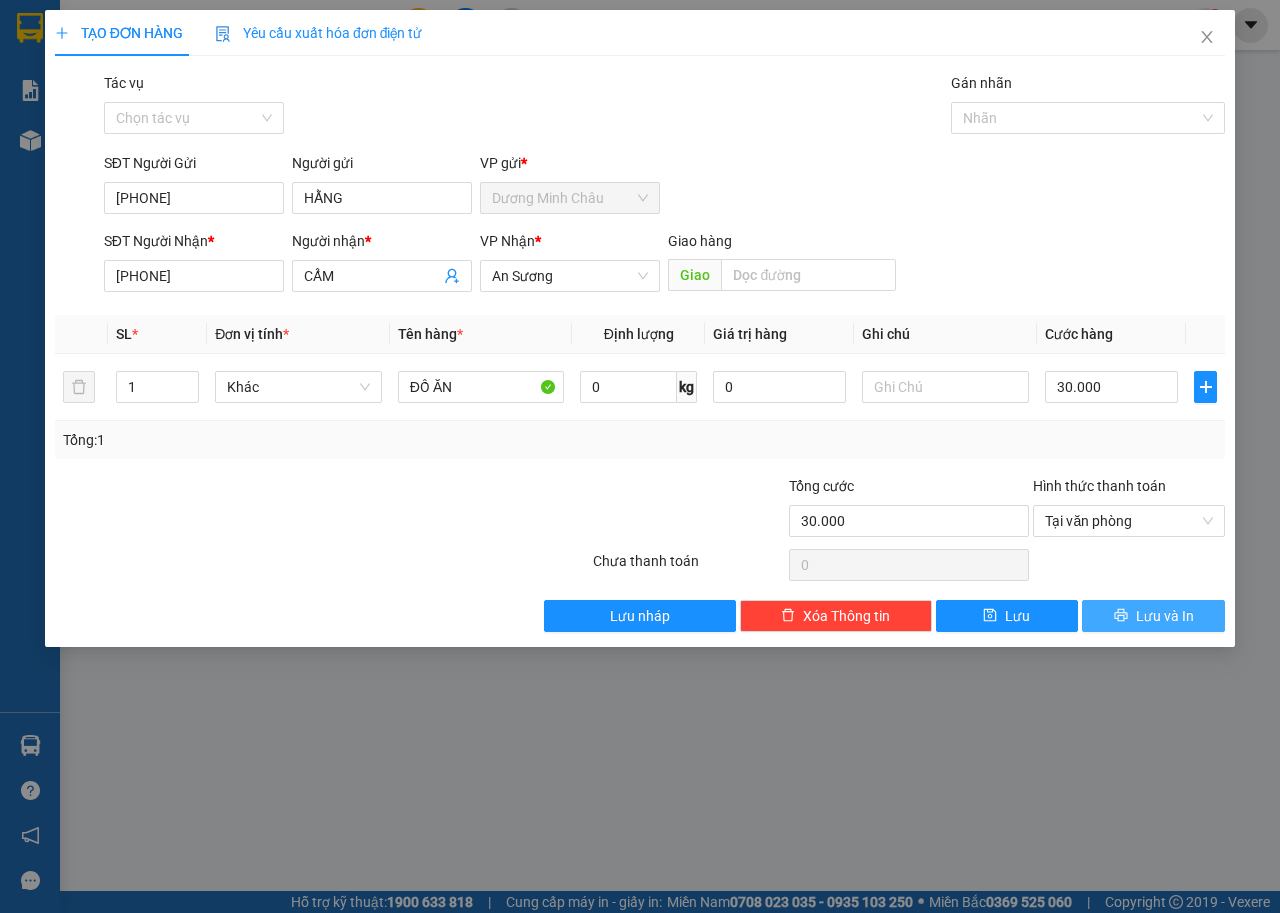 click on "Lưu và In" at bounding box center [1153, 616] 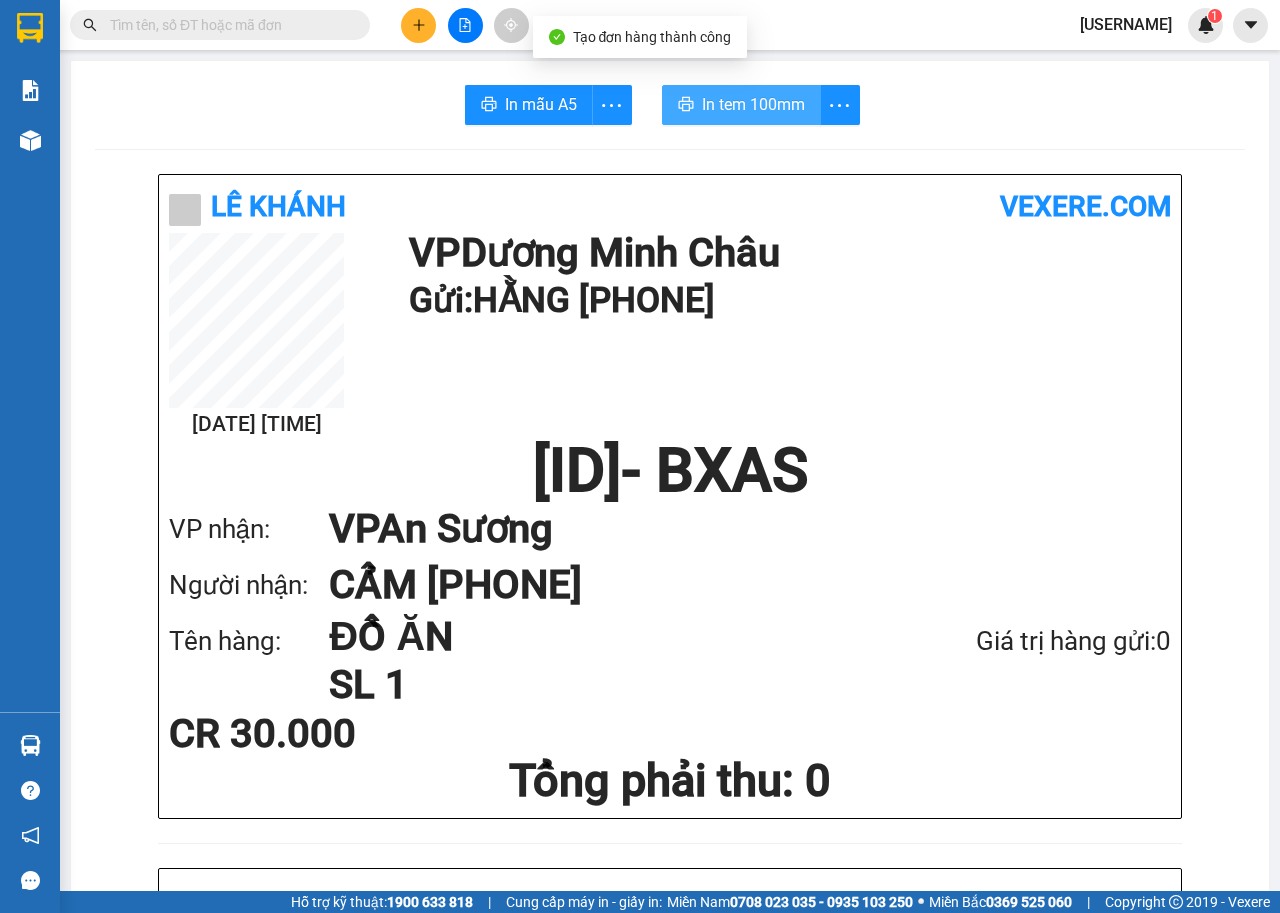 click on "In tem 100mm" at bounding box center (753, 104) 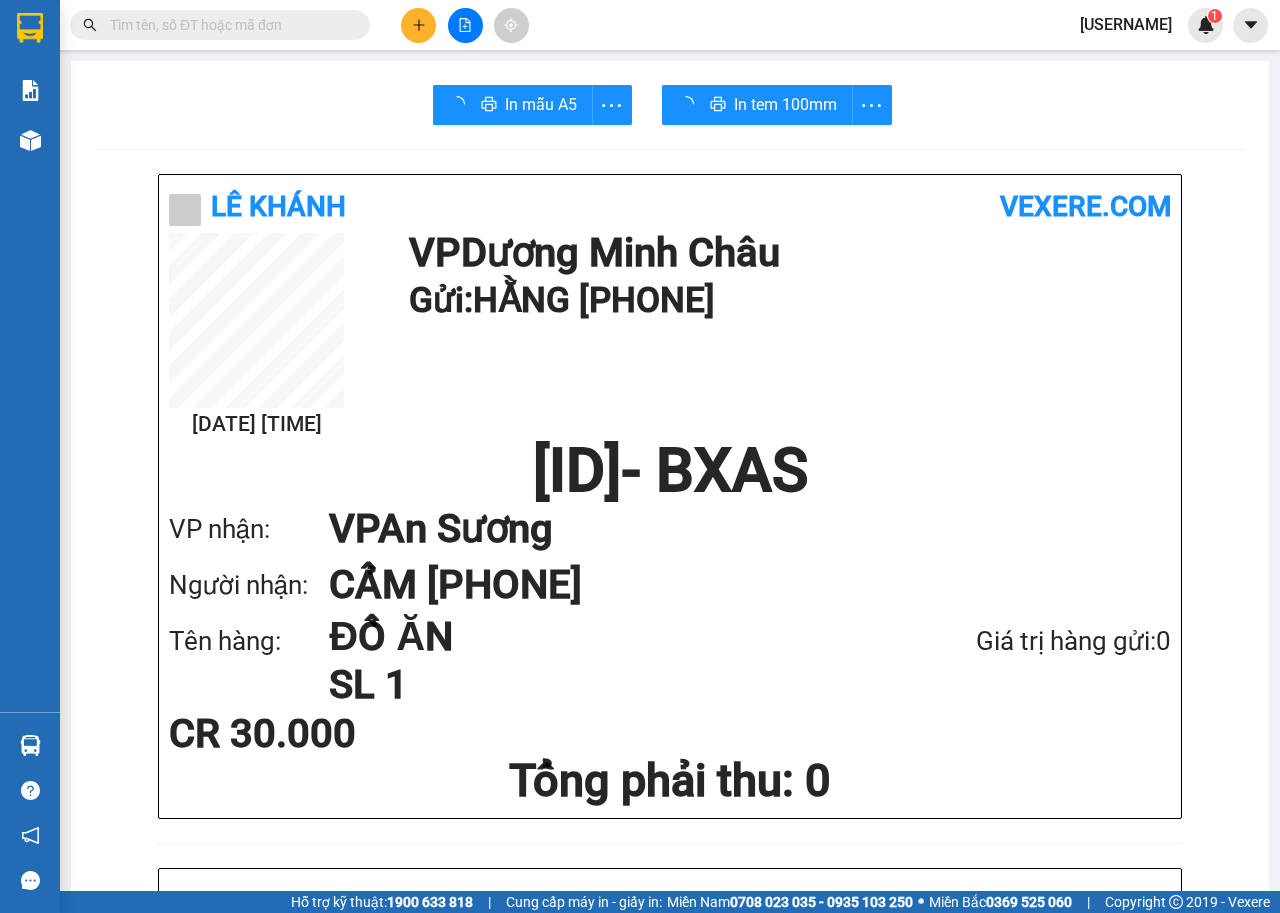 scroll, scrollTop: 0, scrollLeft: 0, axis: both 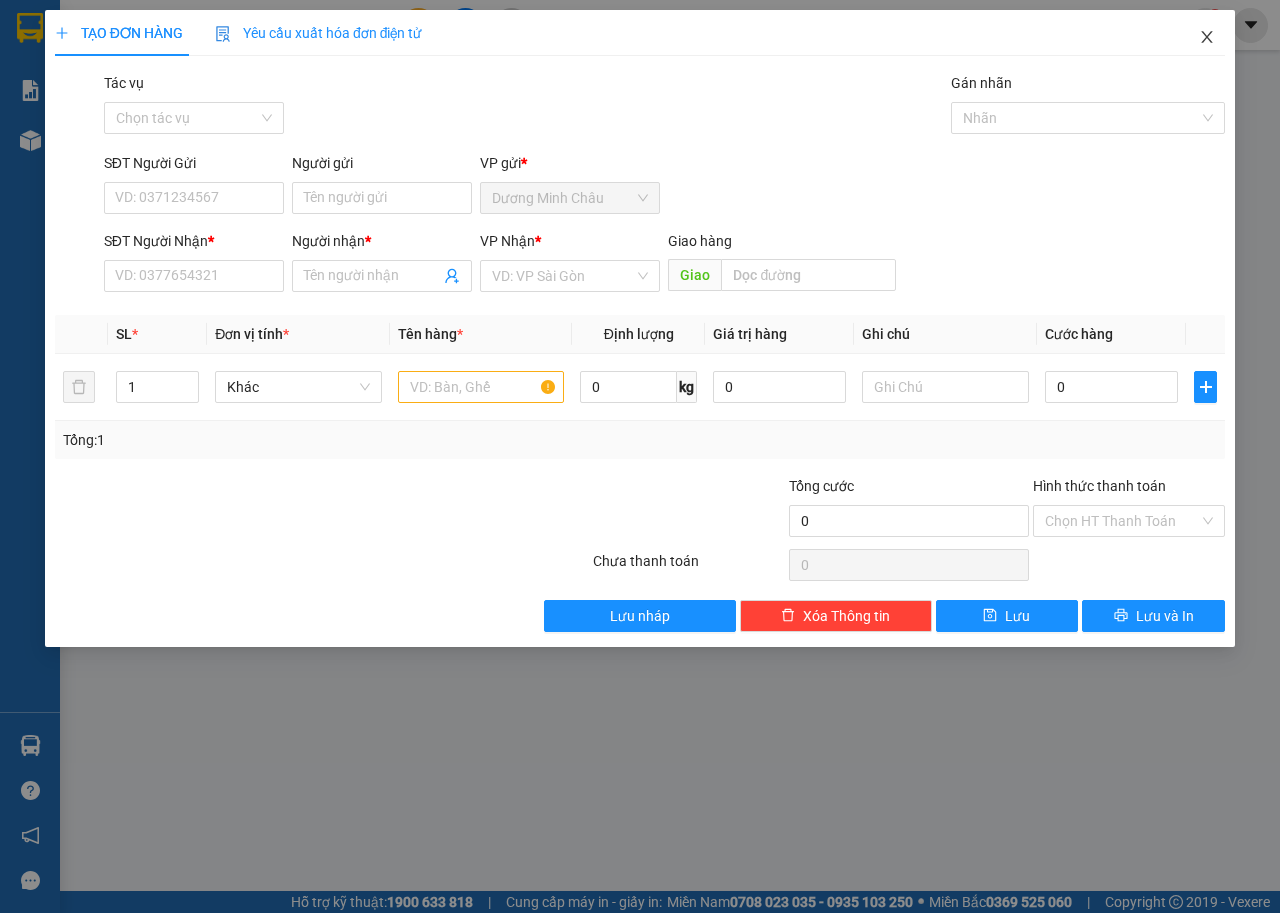 click 